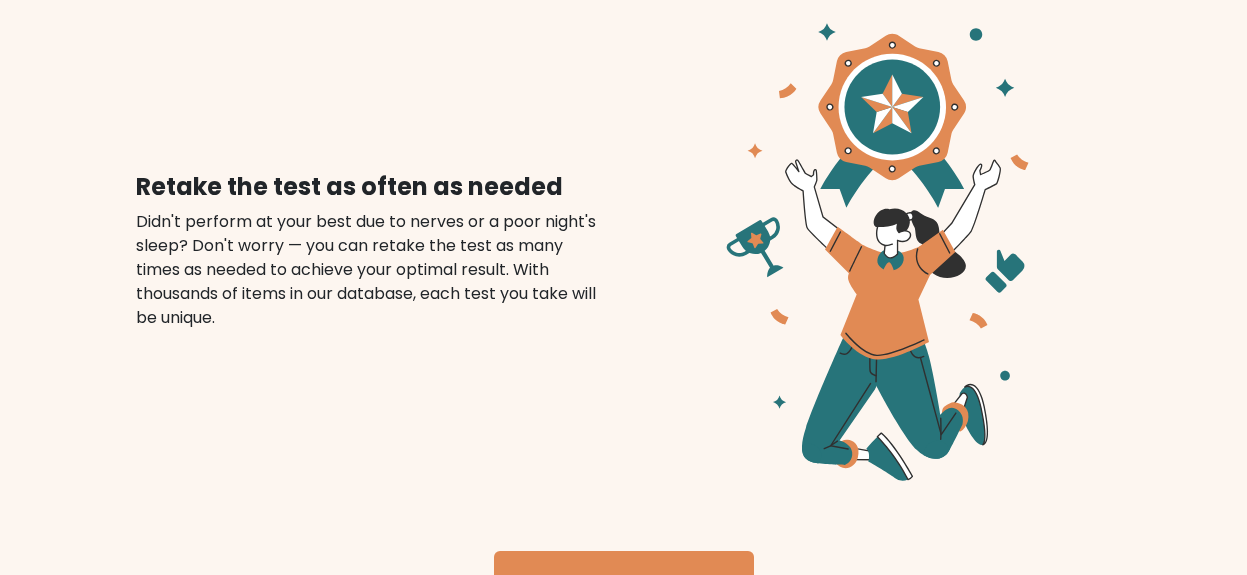 scroll, scrollTop: 2400, scrollLeft: 0, axis: vertical 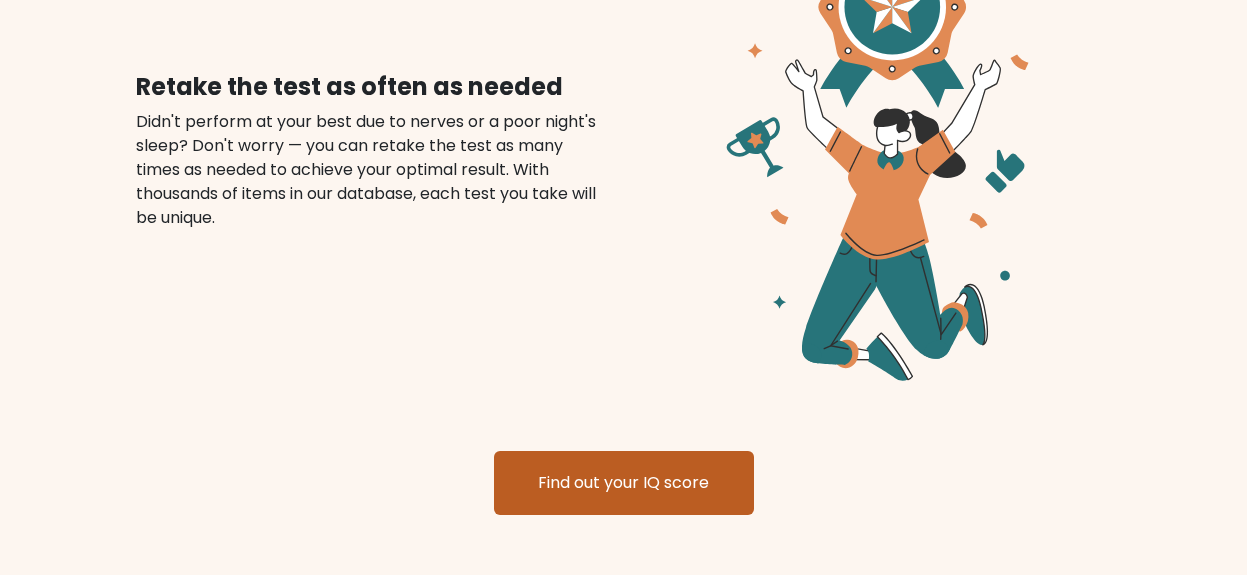 click on "Find out your IQ score" at bounding box center (624, 483) 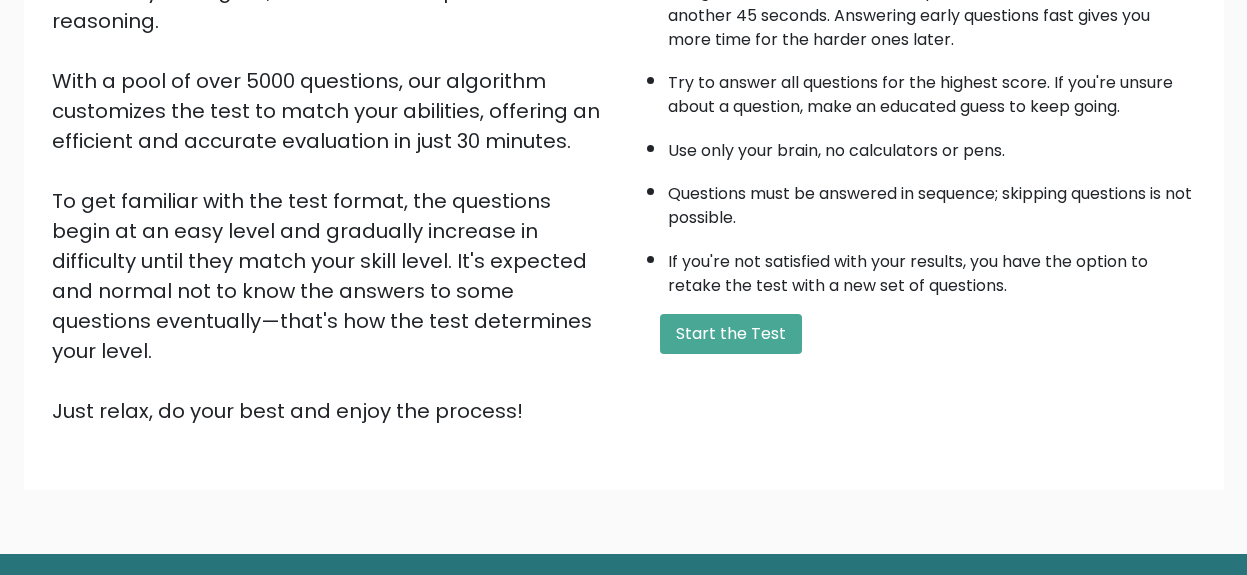 scroll, scrollTop: 341, scrollLeft: 0, axis: vertical 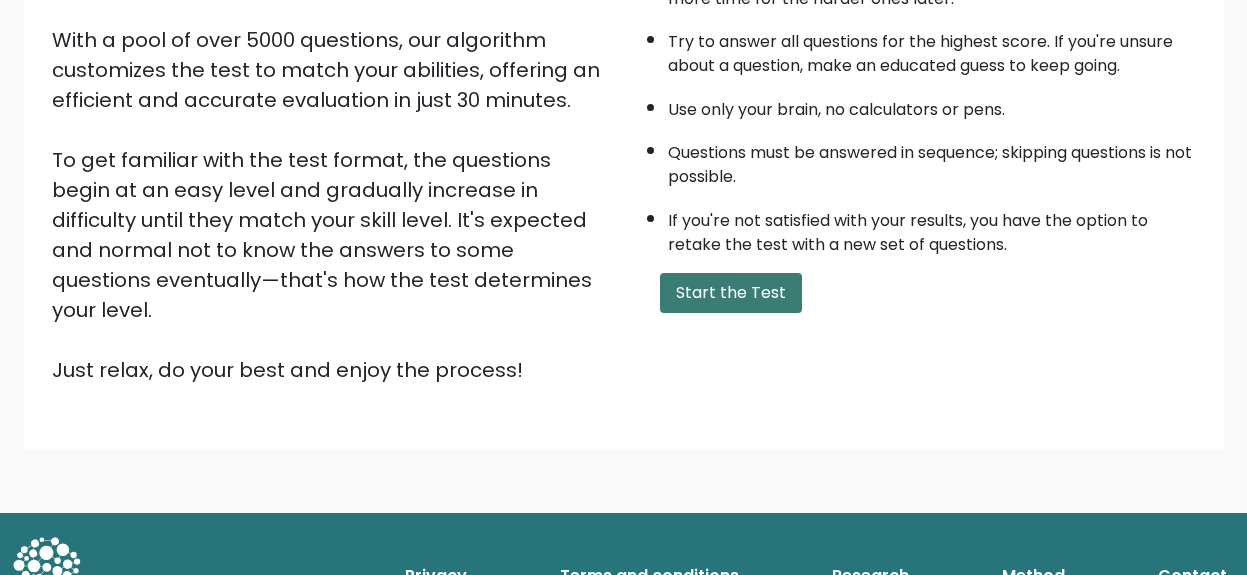 click on "Start the Test" at bounding box center [731, 293] 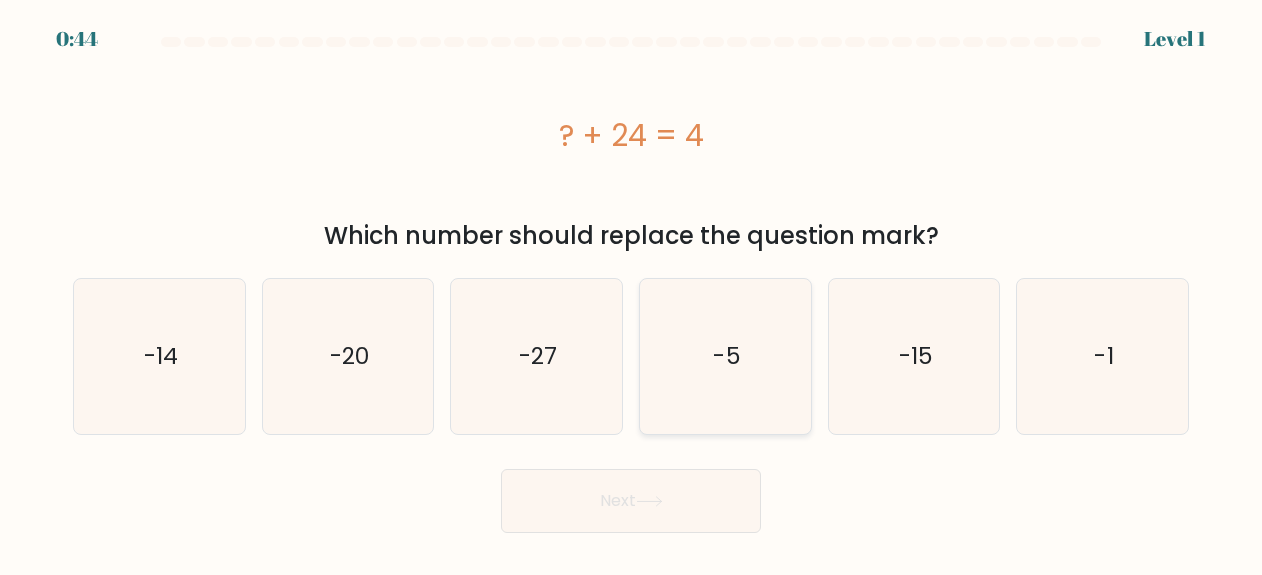 scroll, scrollTop: 0, scrollLeft: 0, axis: both 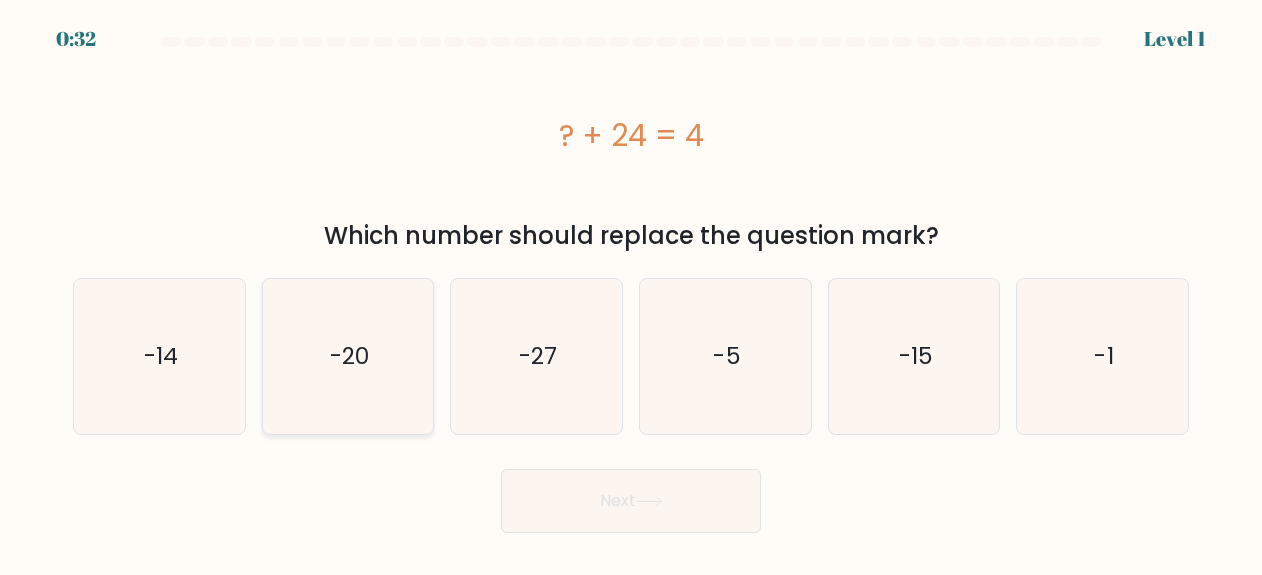 click on "-20" at bounding box center (349, 356) 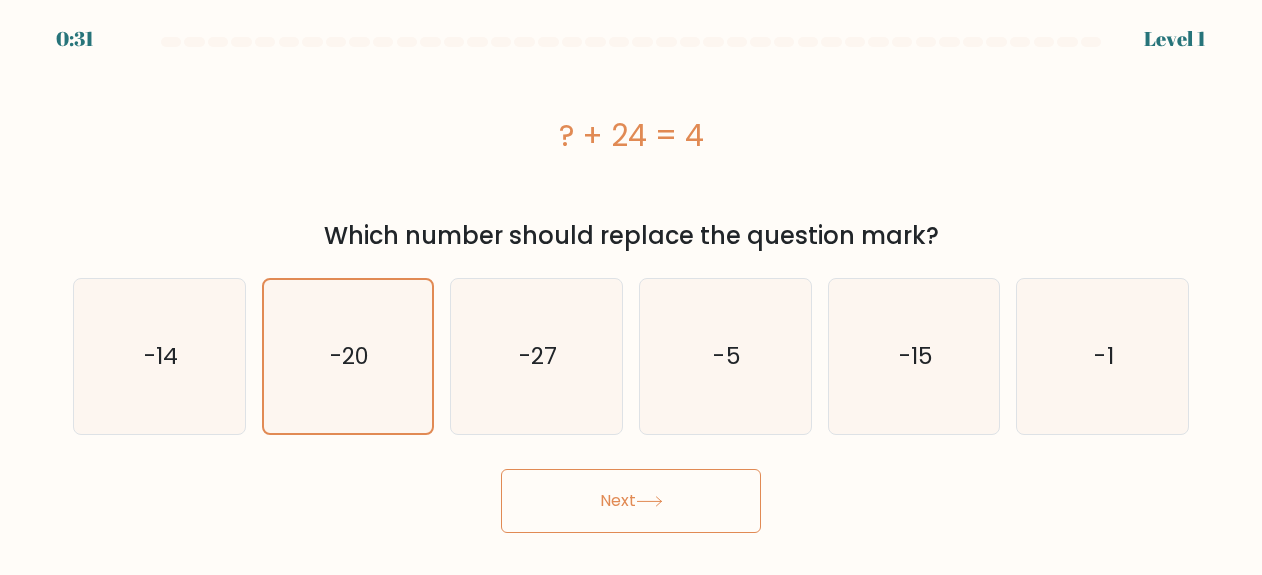 click on "Next" at bounding box center (631, 501) 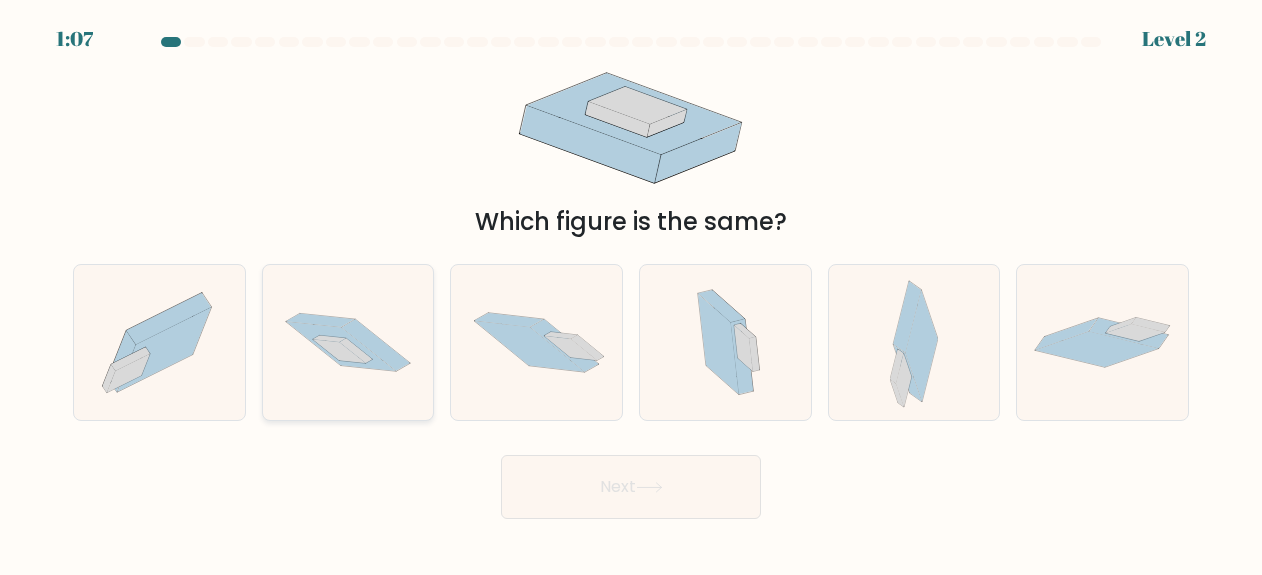 click at bounding box center (341, 346) 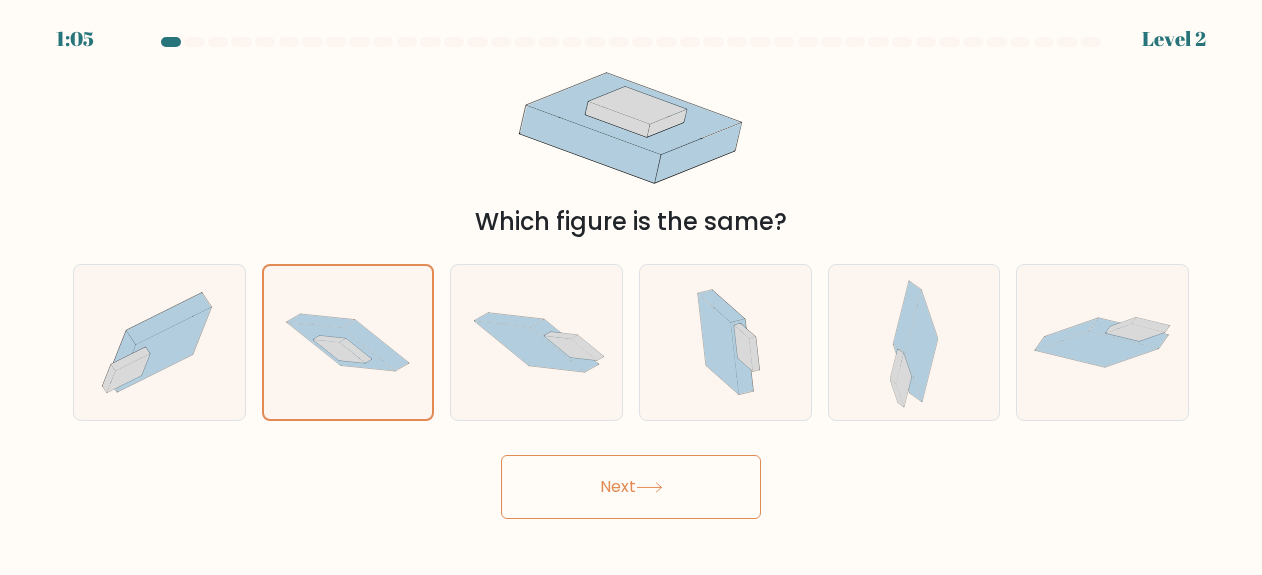 click on "Next" at bounding box center (631, 487) 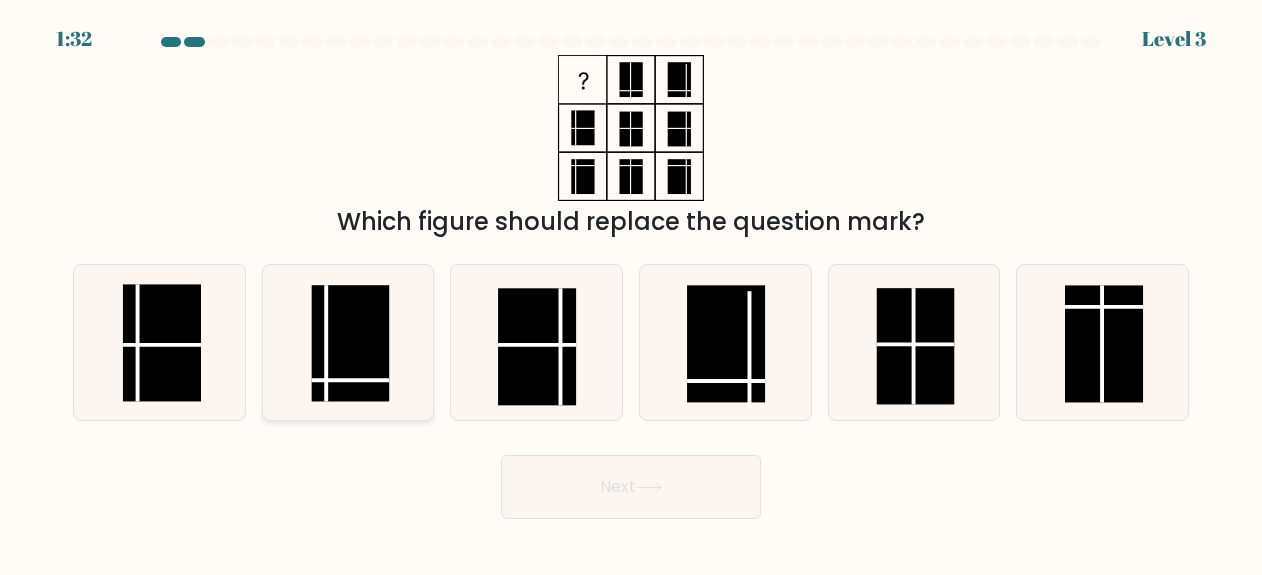 click at bounding box center (351, 344) 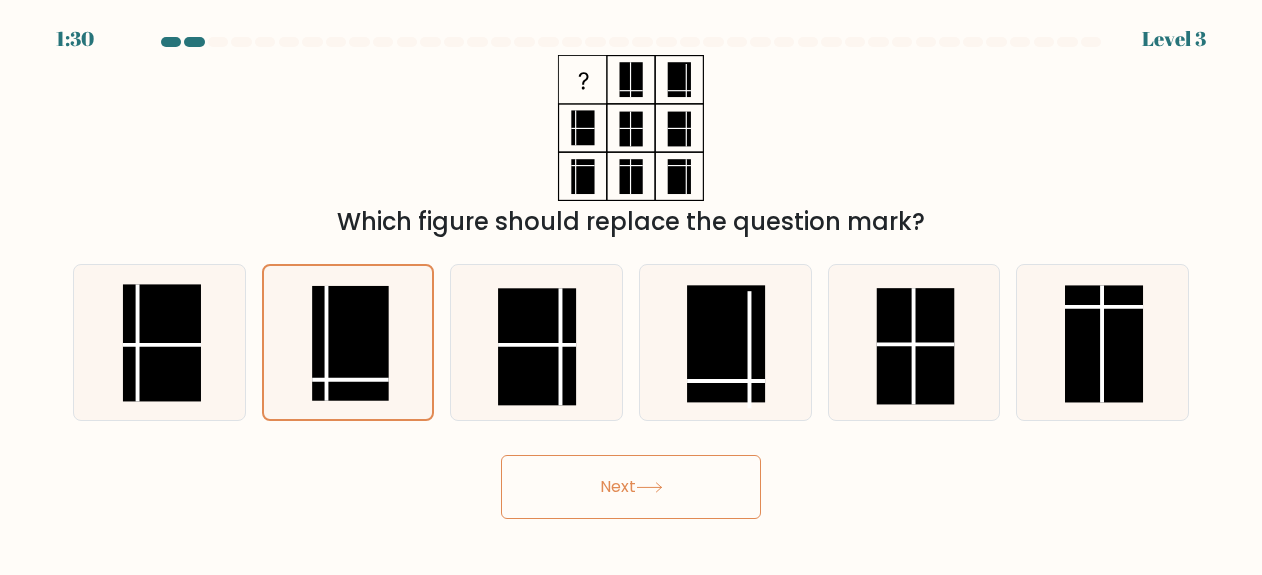 click on "Next" at bounding box center [631, 487] 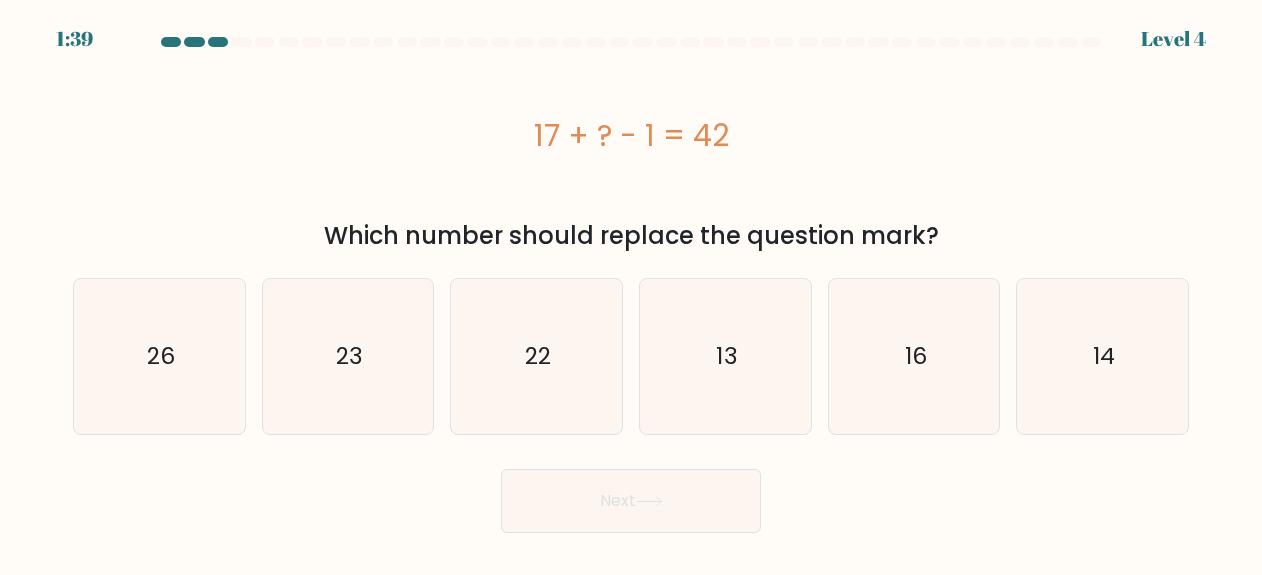 type 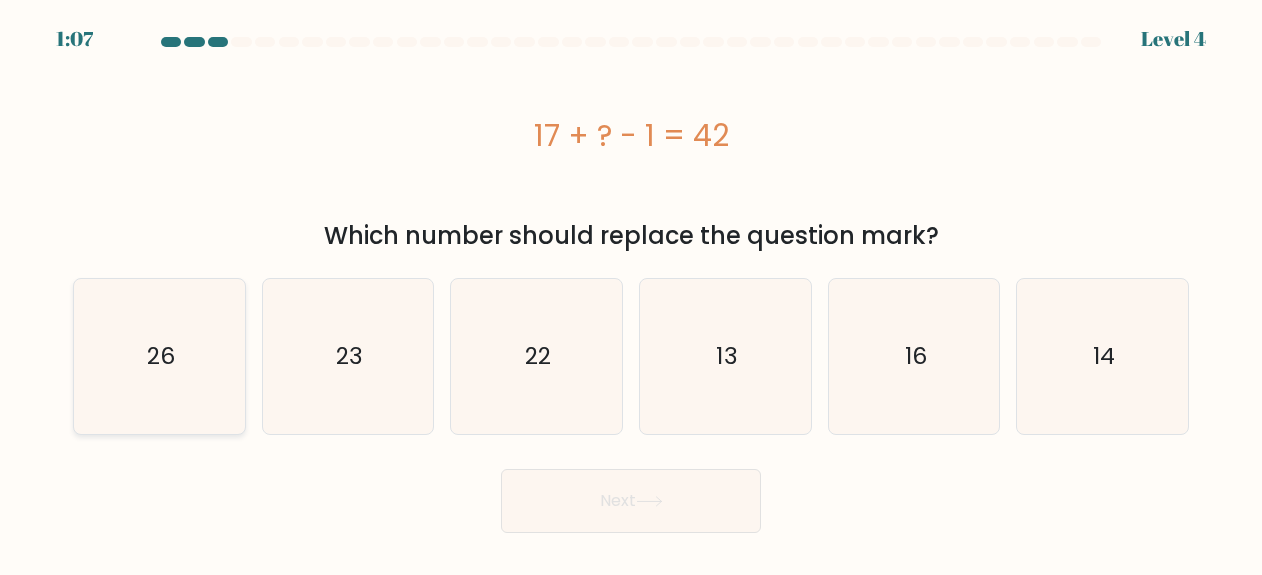 click on "26" at bounding box center [159, 356] 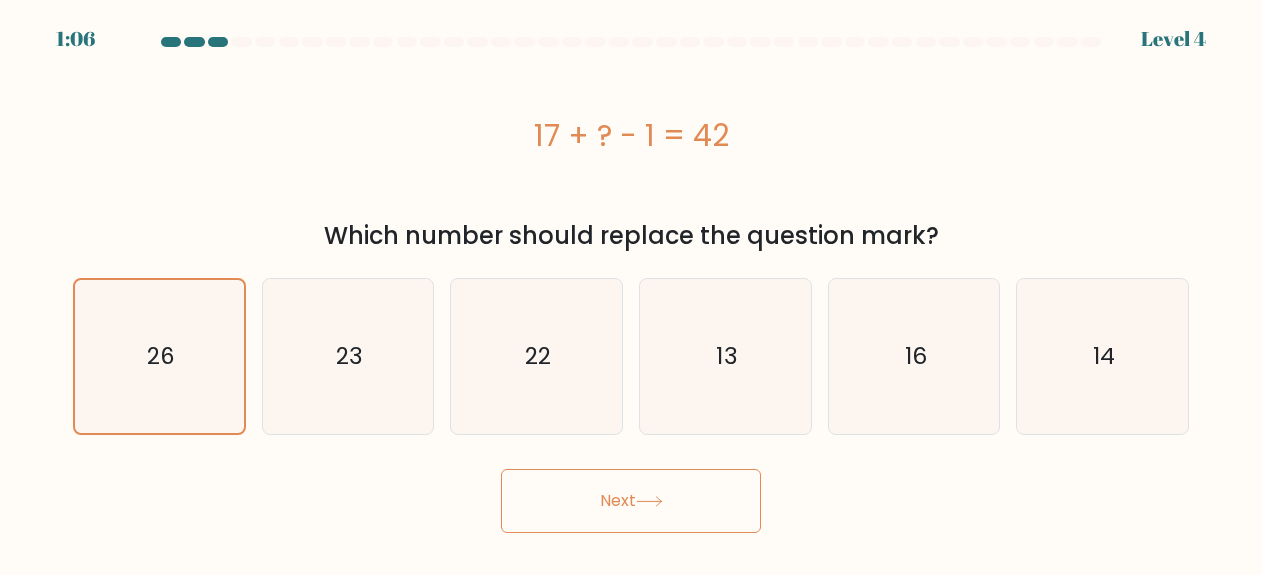 click on "Next" at bounding box center (631, 501) 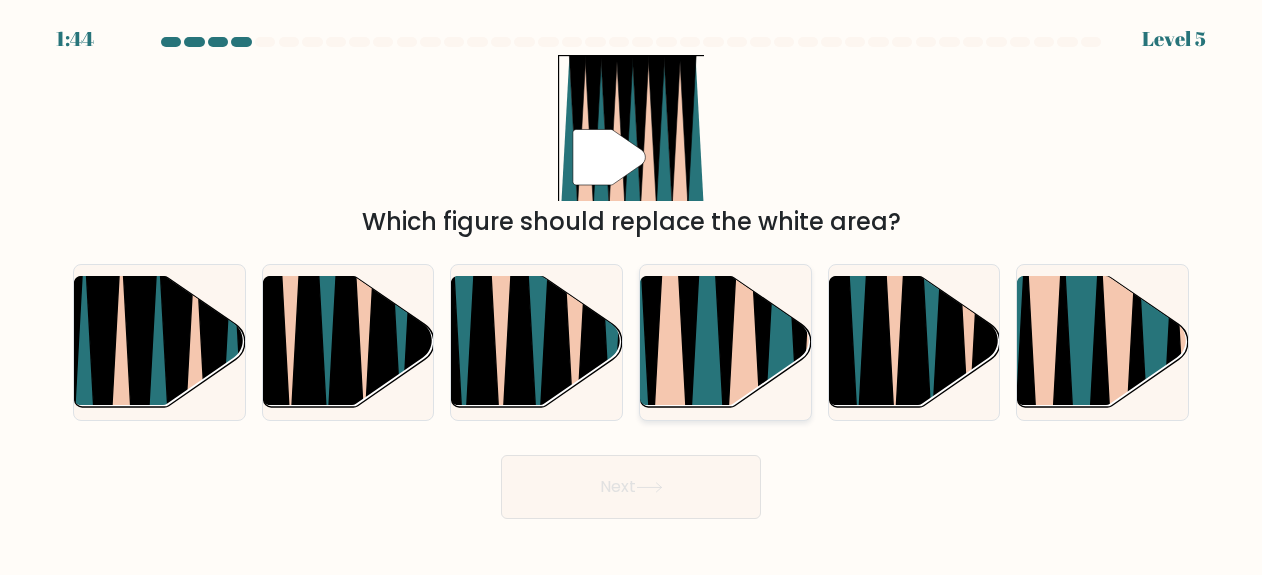 click at bounding box center (669, 274) 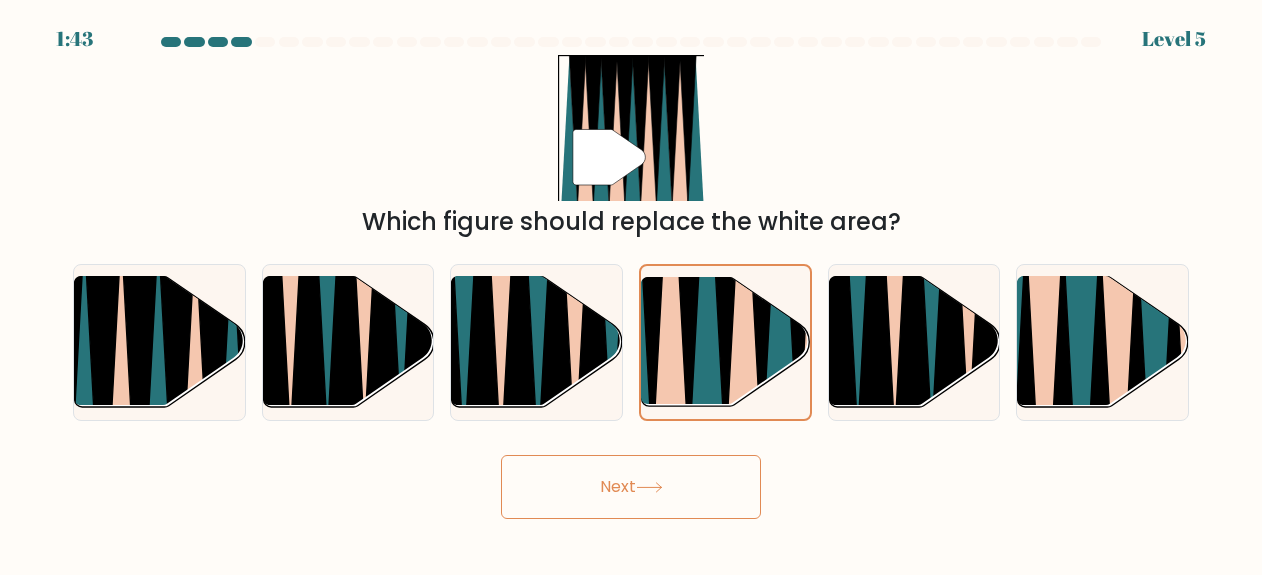 click on "Next" at bounding box center (631, 487) 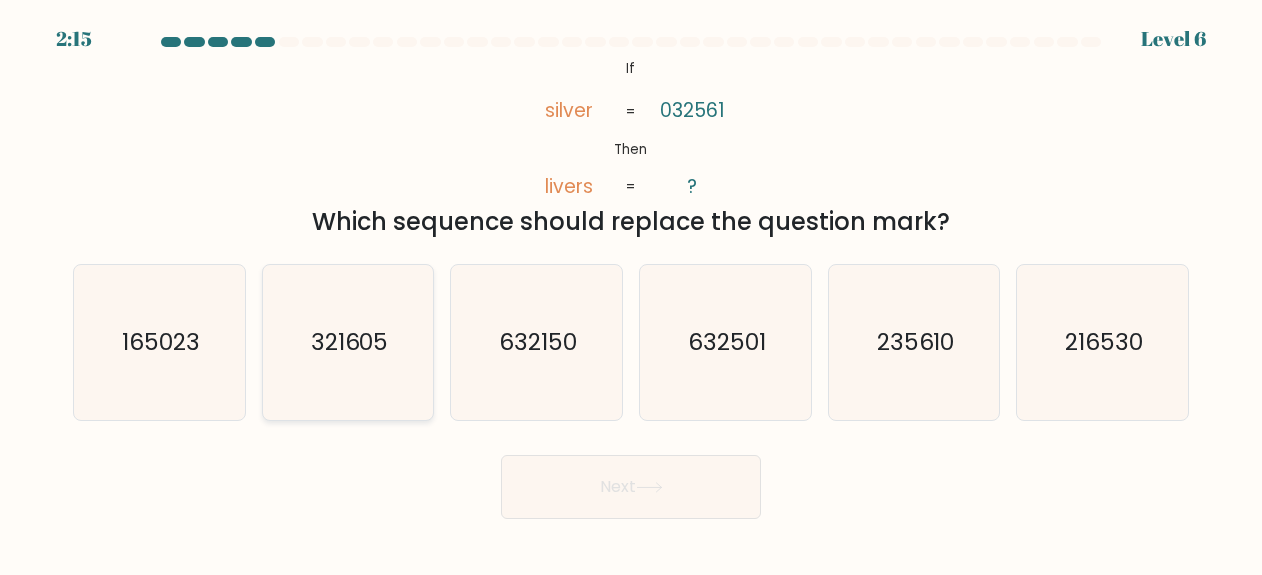 click on "321605" at bounding box center (348, 342) 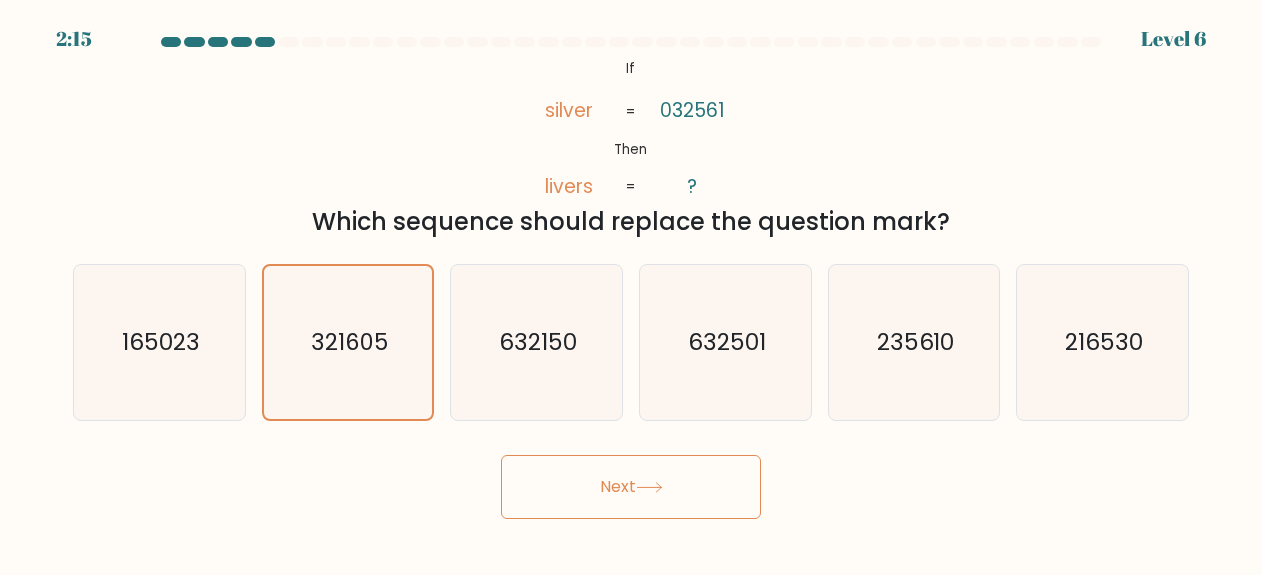 click on "Next" at bounding box center [631, 487] 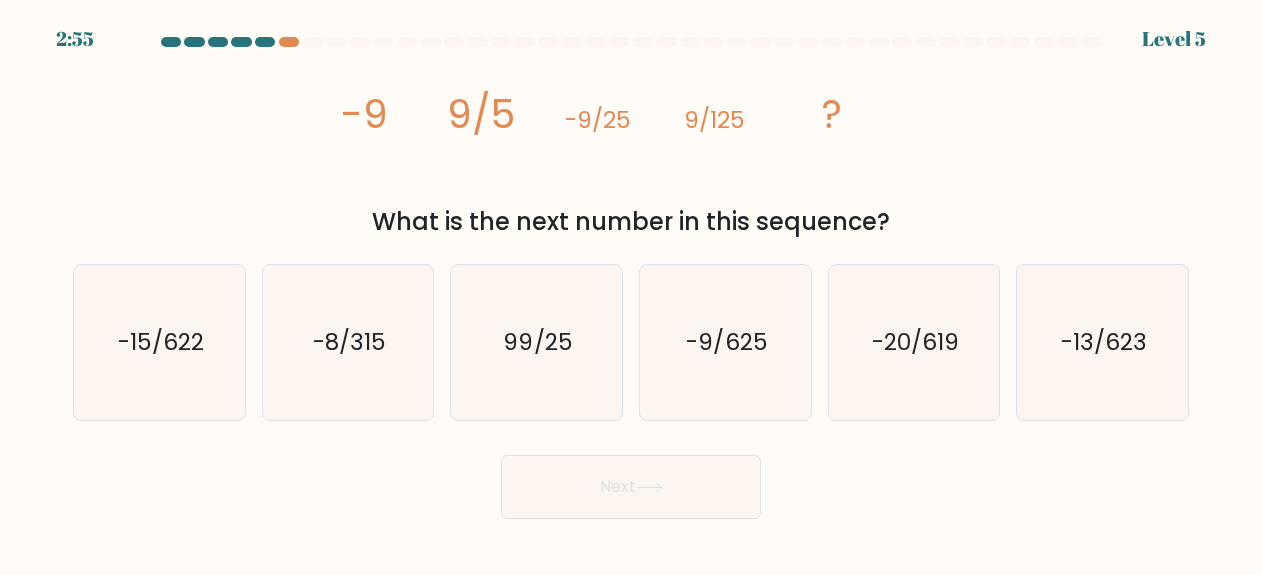 click at bounding box center (265, 42) 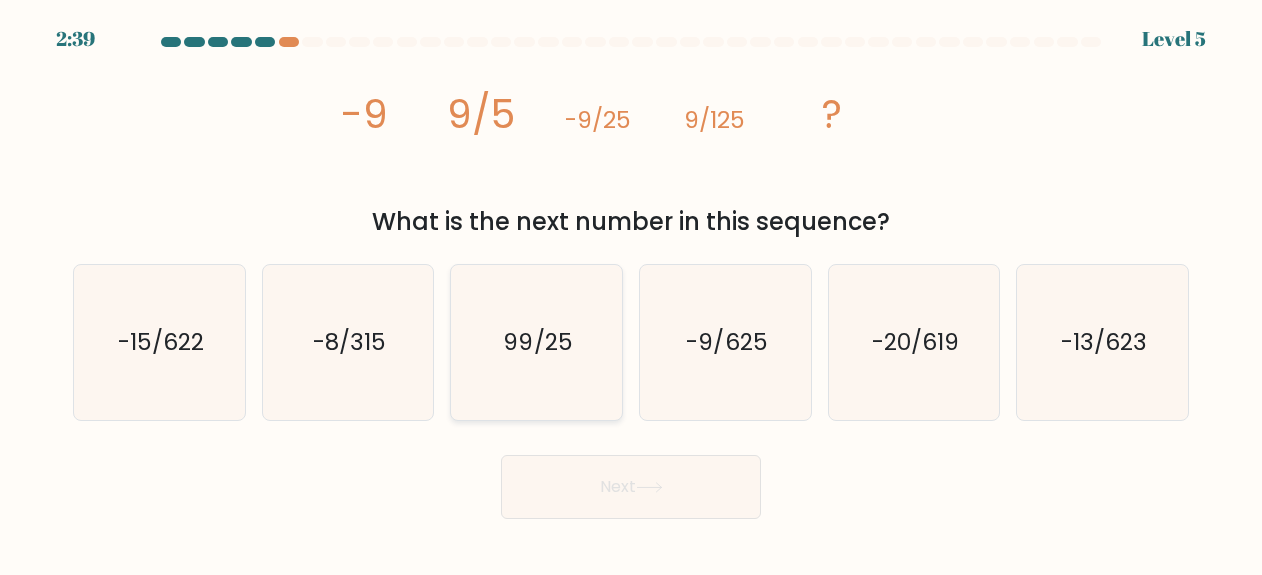 click on "99/25" at bounding box center (536, 342) 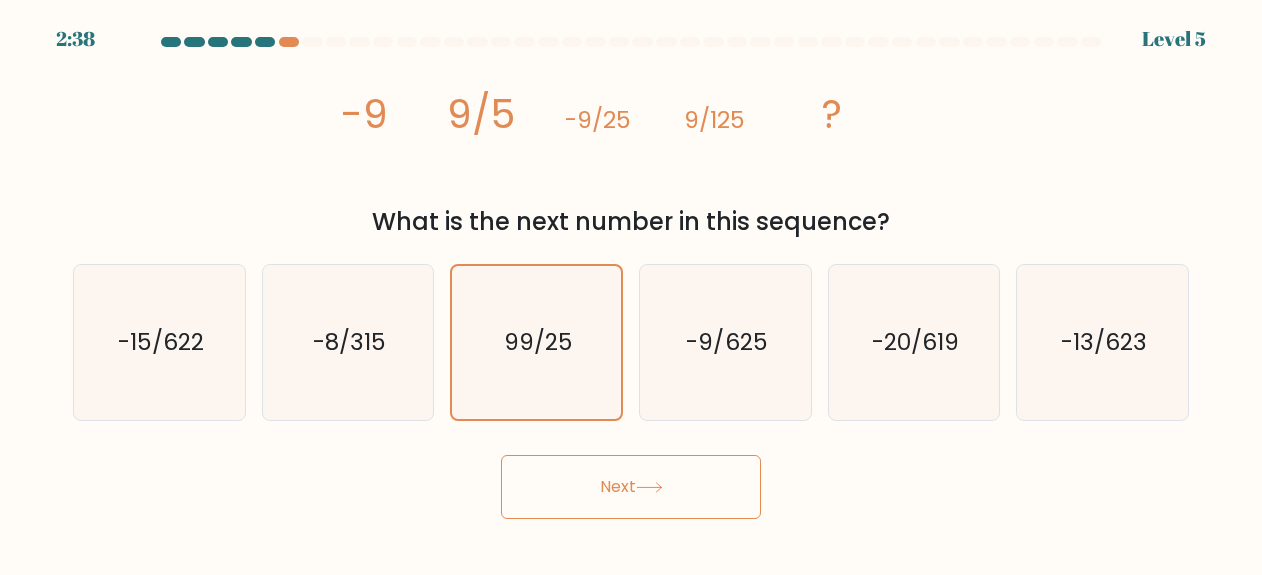 click on "Next" at bounding box center (631, 487) 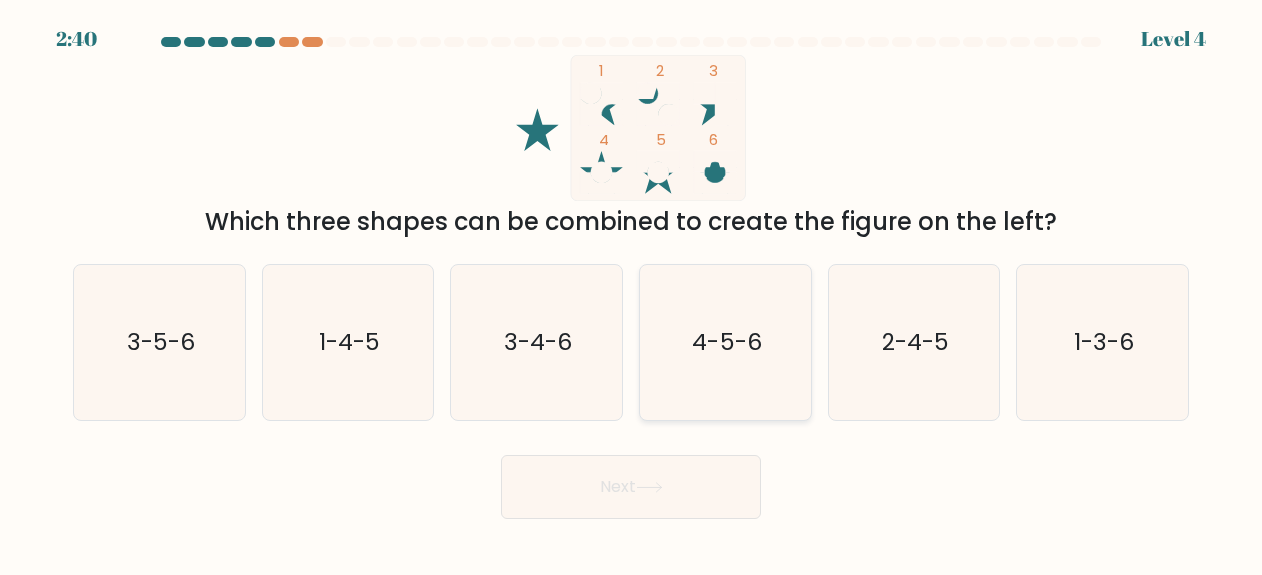 click on "4-5-6" at bounding box center [726, 342] 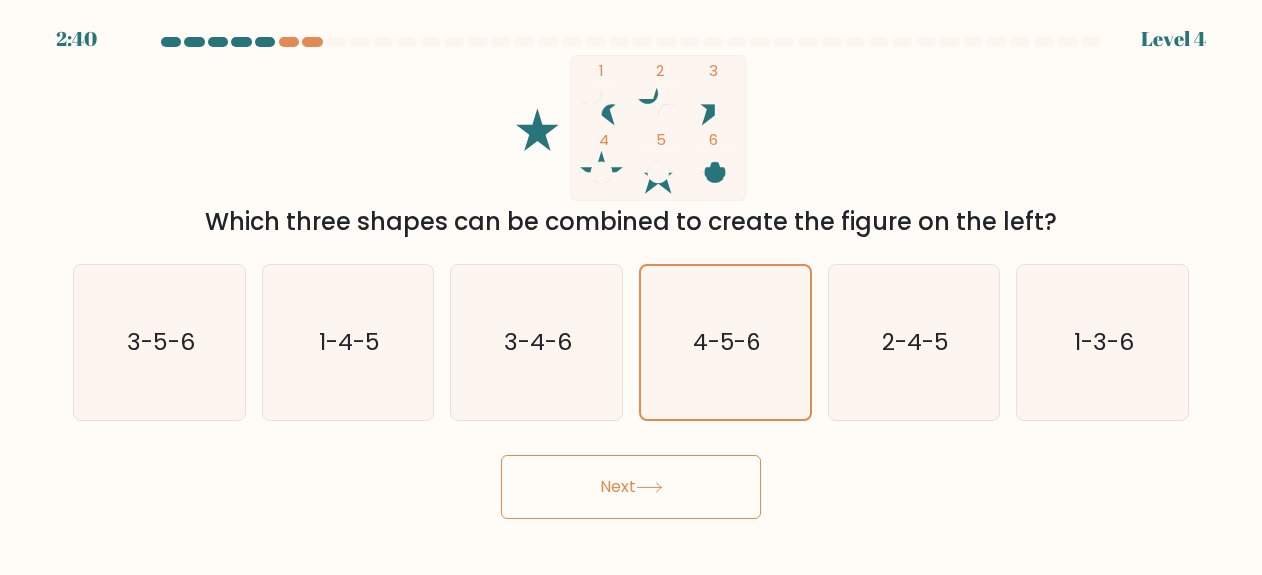 click on "Next" at bounding box center (631, 487) 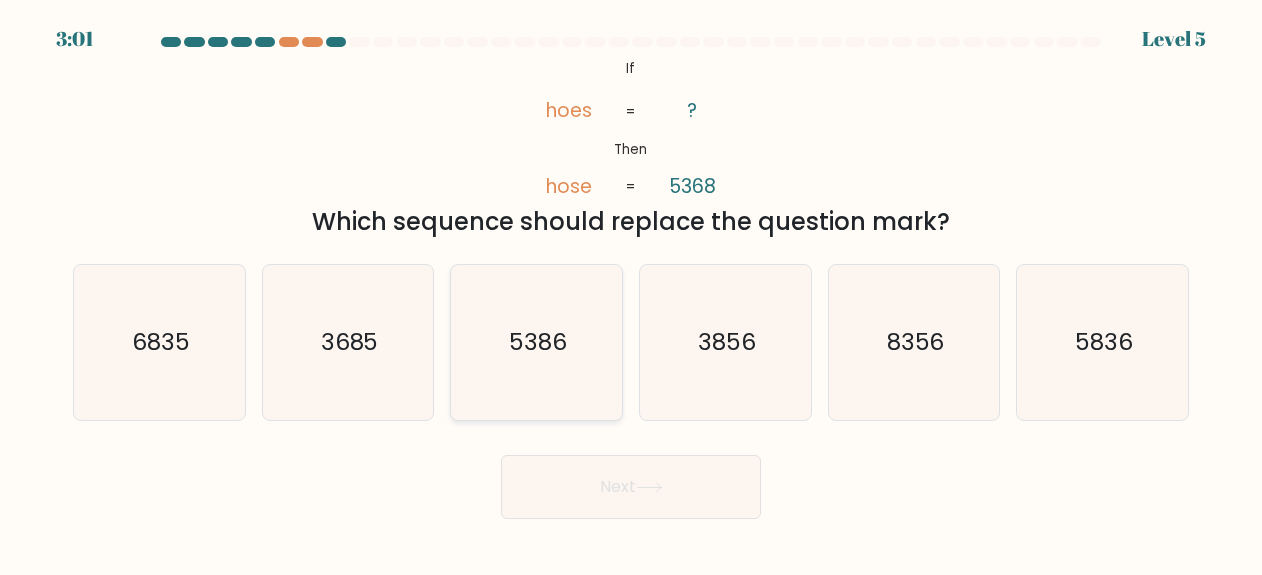 click on "5386" at bounding box center (536, 342) 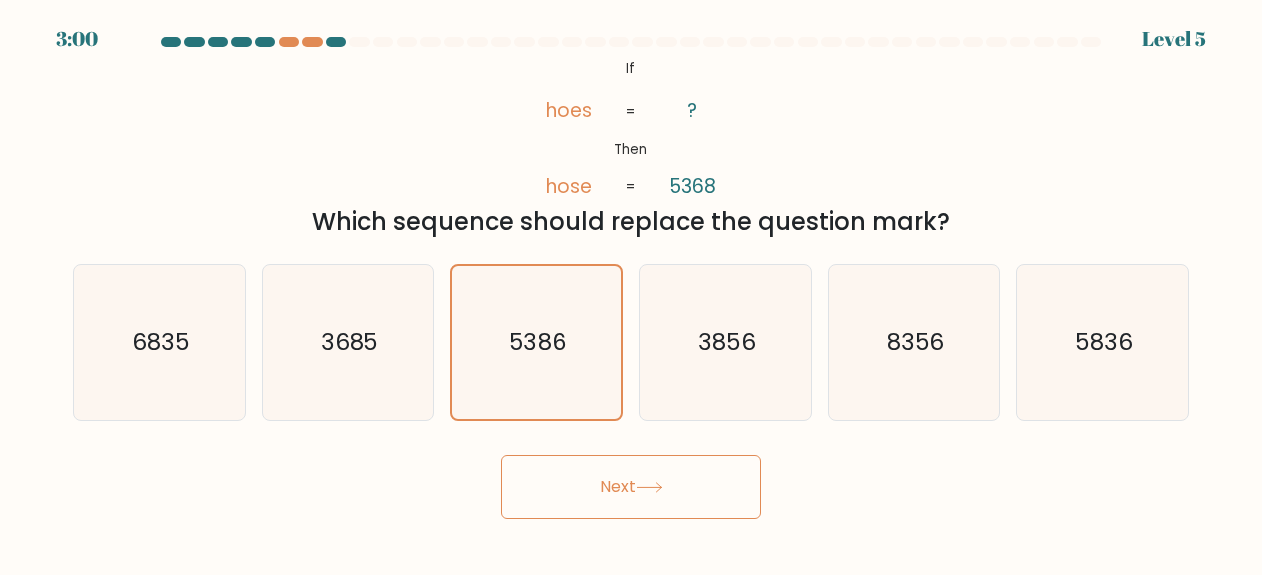 click on "Next" at bounding box center (631, 487) 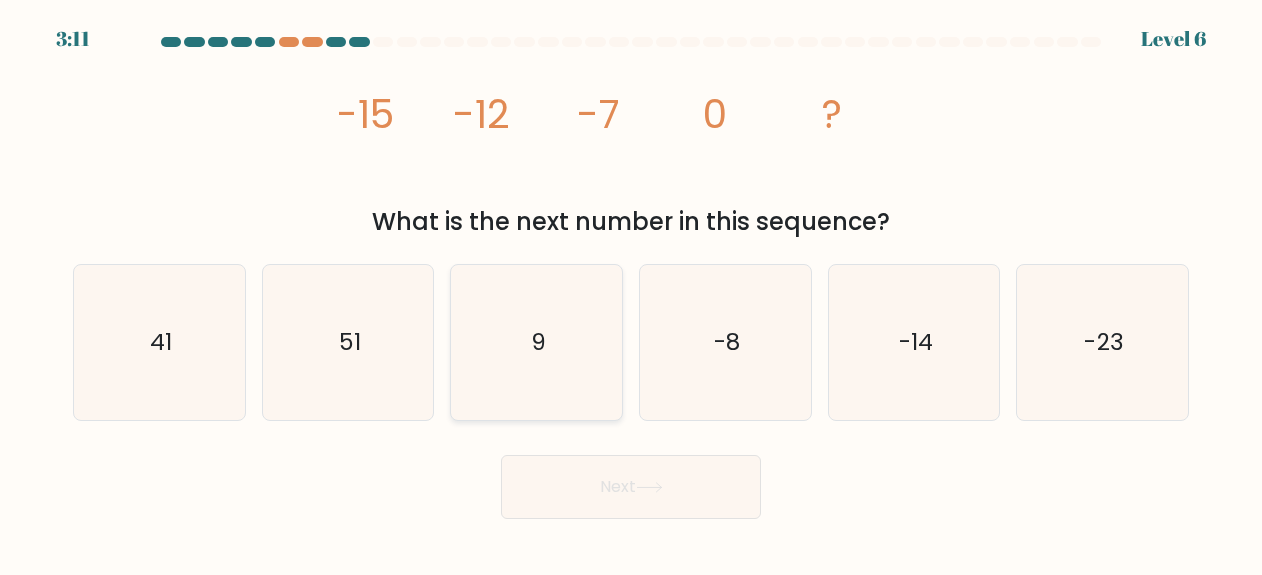 click on "9" at bounding box center (536, 342) 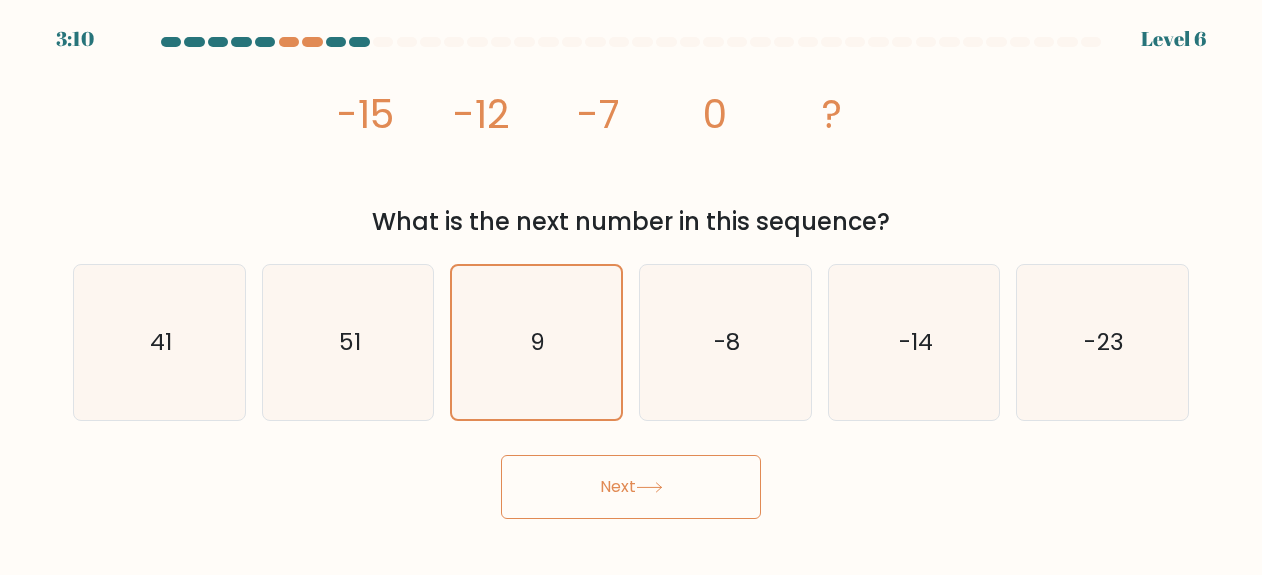 click on "Next" at bounding box center (631, 487) 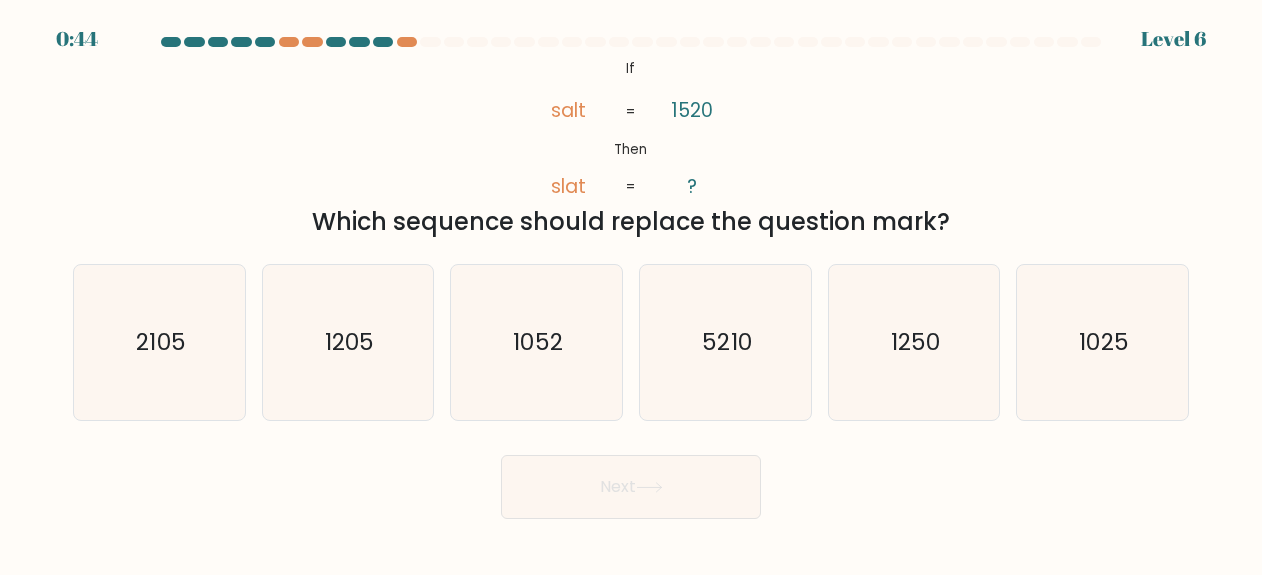 scroll, scrollTop: 0, scrollLeft: 0, axis: both 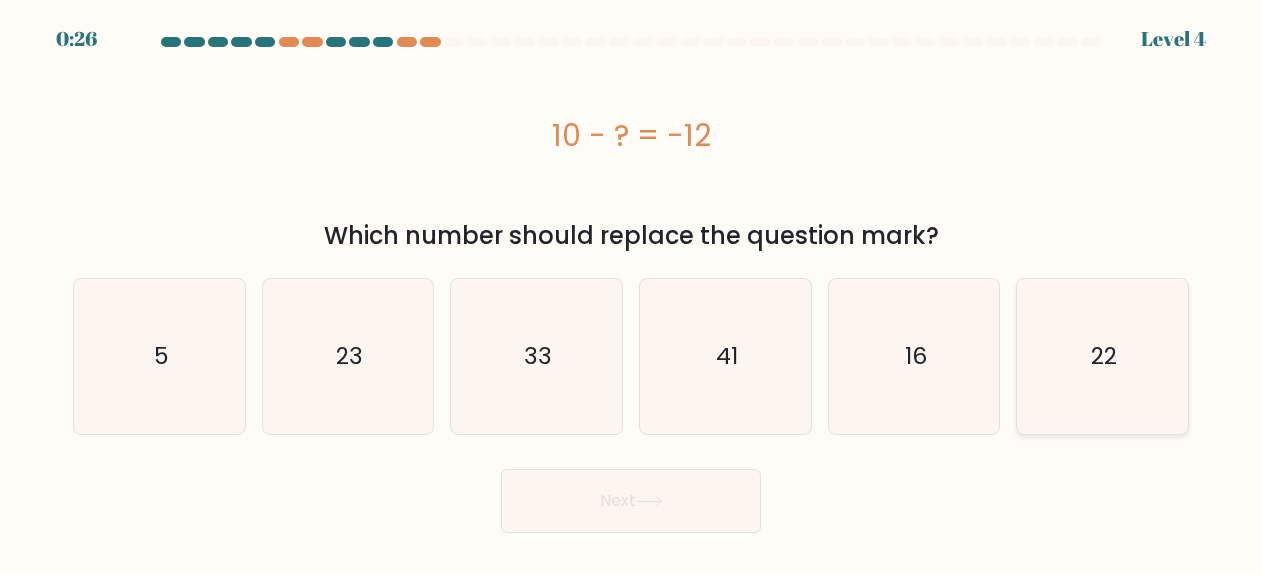 click on "22" at bounding box center (1102, 356) 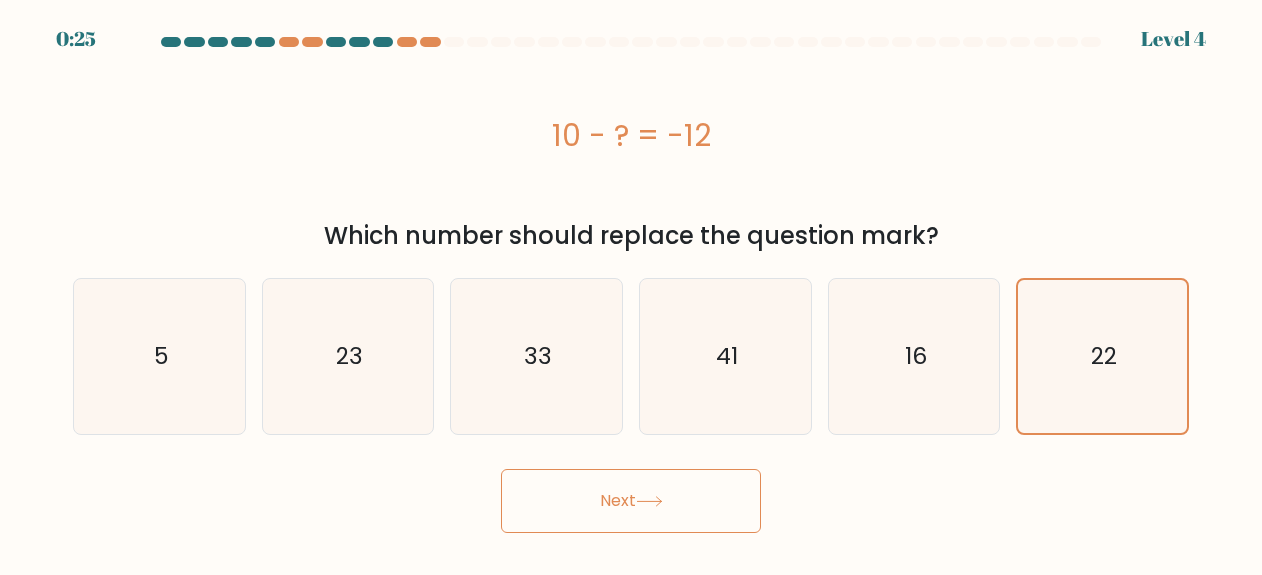 click on "Next" at bounding box center [631, 501] 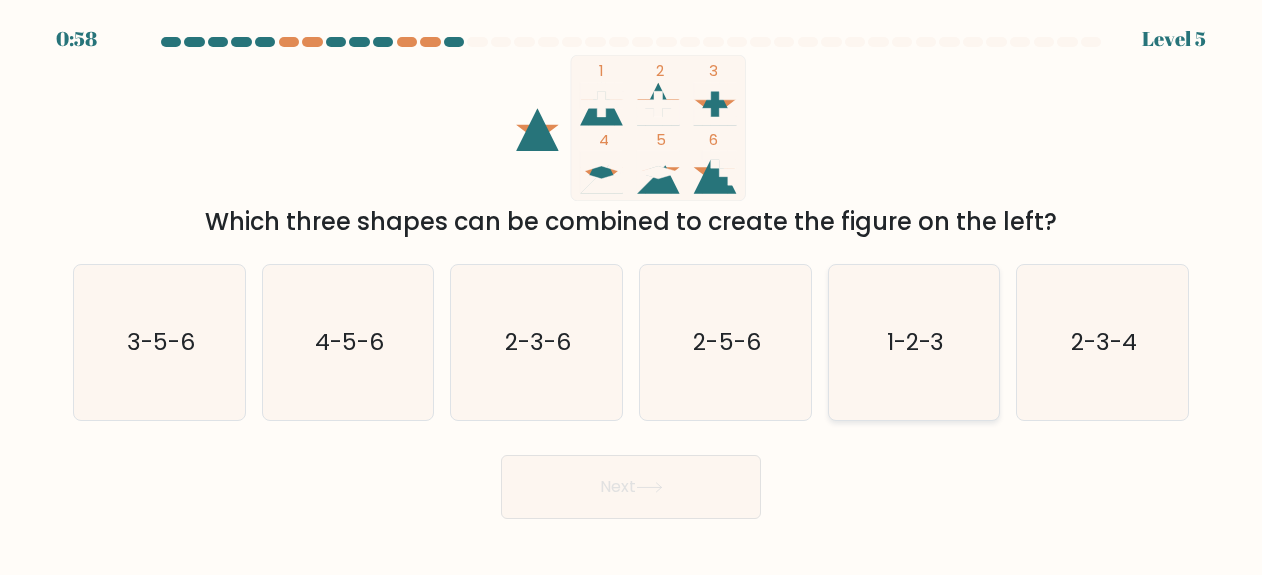 click on "1-2-3" at bounding box center [915, 342] 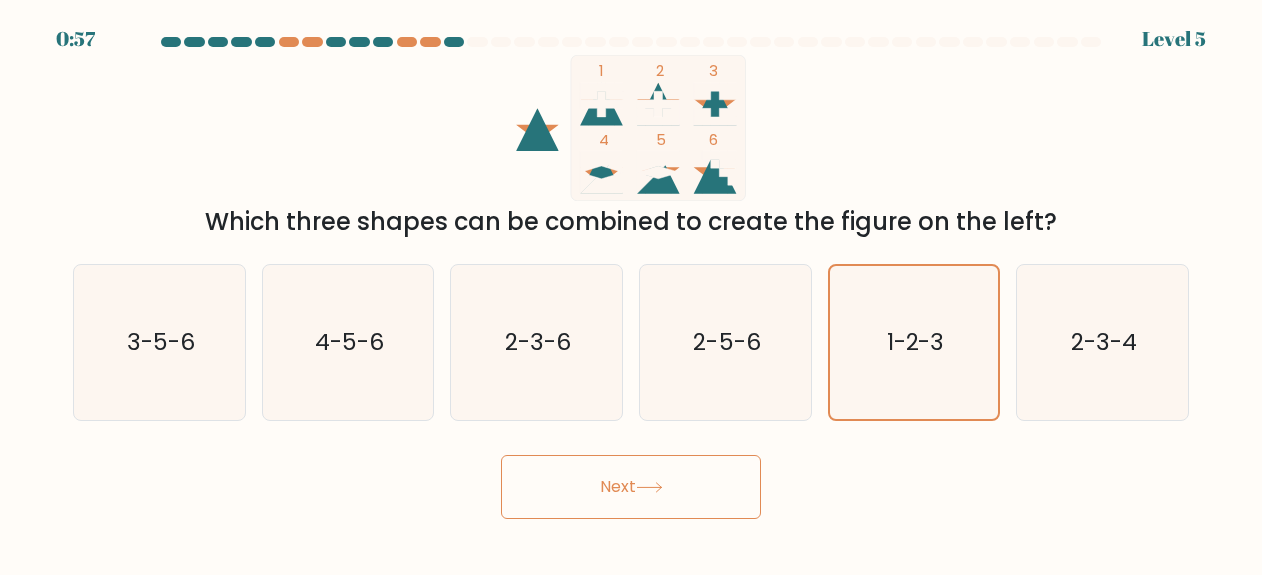 click at bounding box center [649, 487] 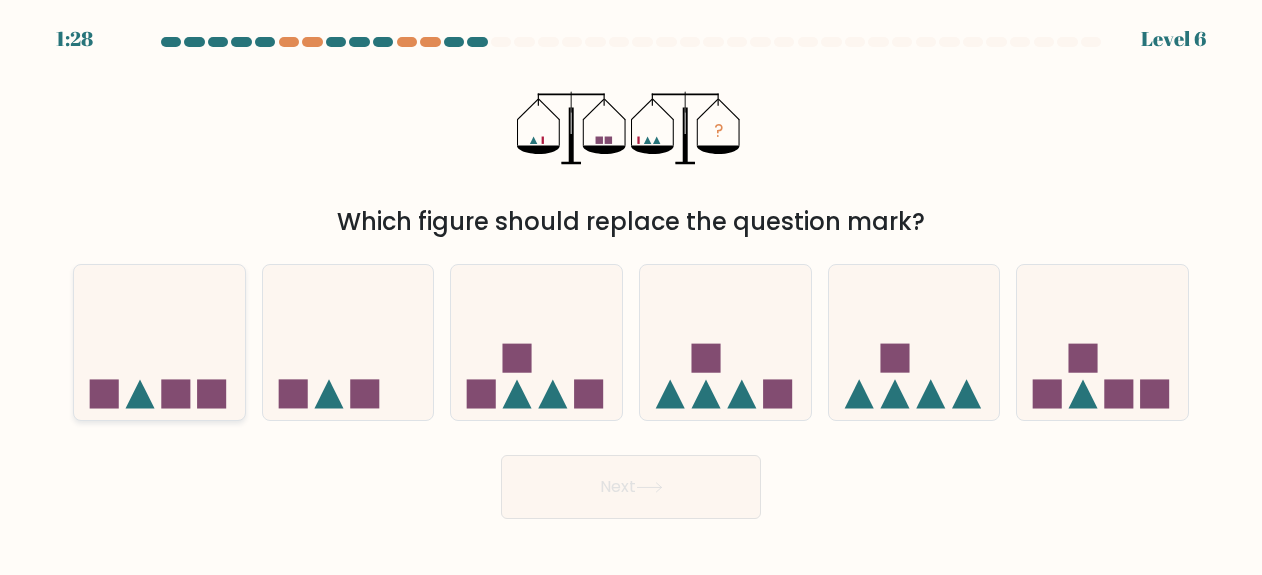 click at bounding box center [159, 342] 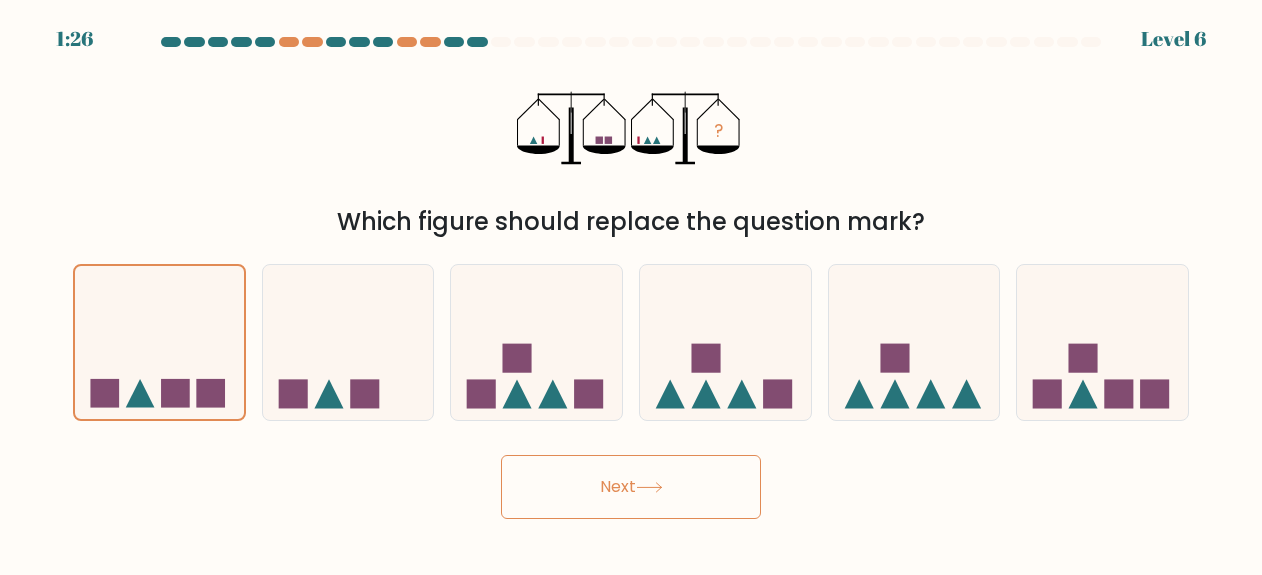 click on "Next" at bounding box center [631, 487] 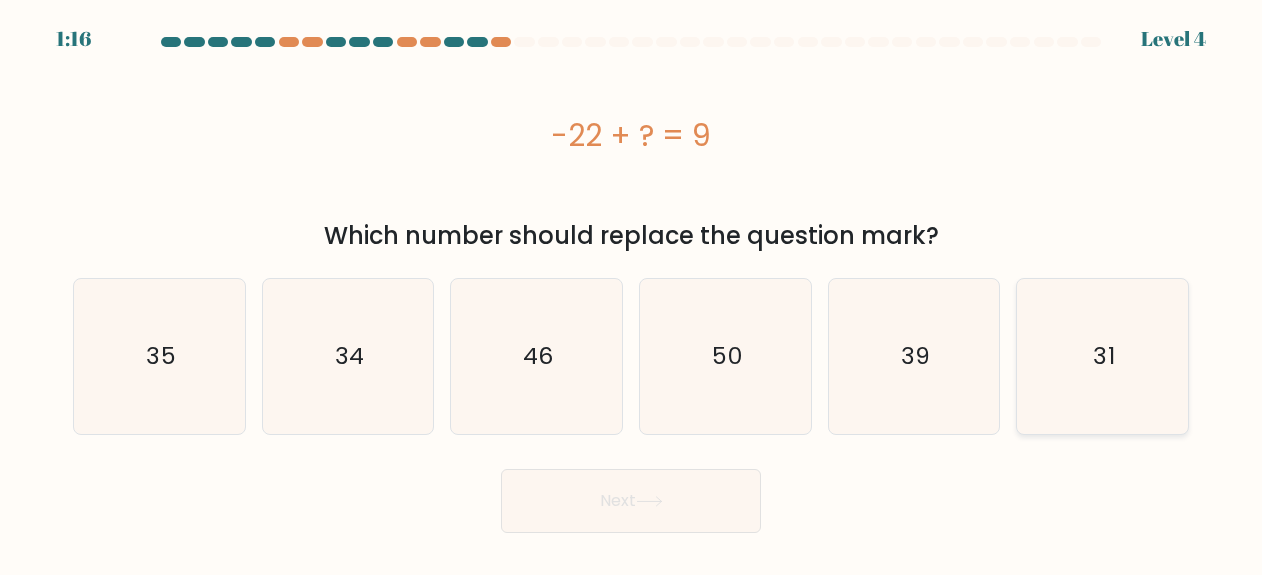 click on "31" at bounding box center [1102, 356] 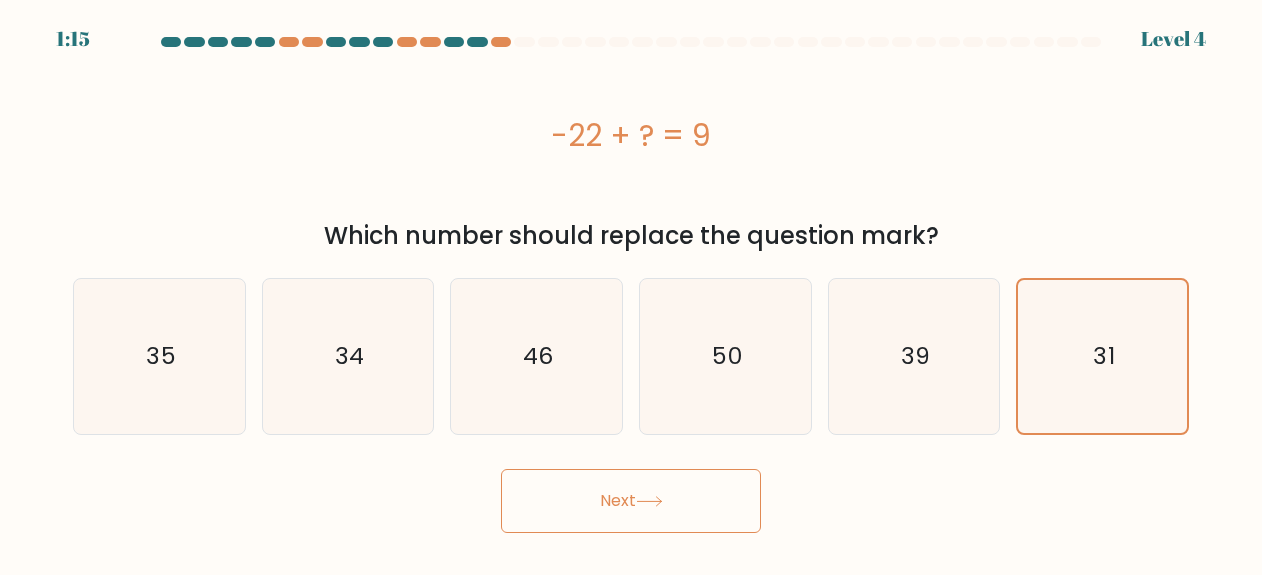 click on "Next" at bounding box center [631, 501] 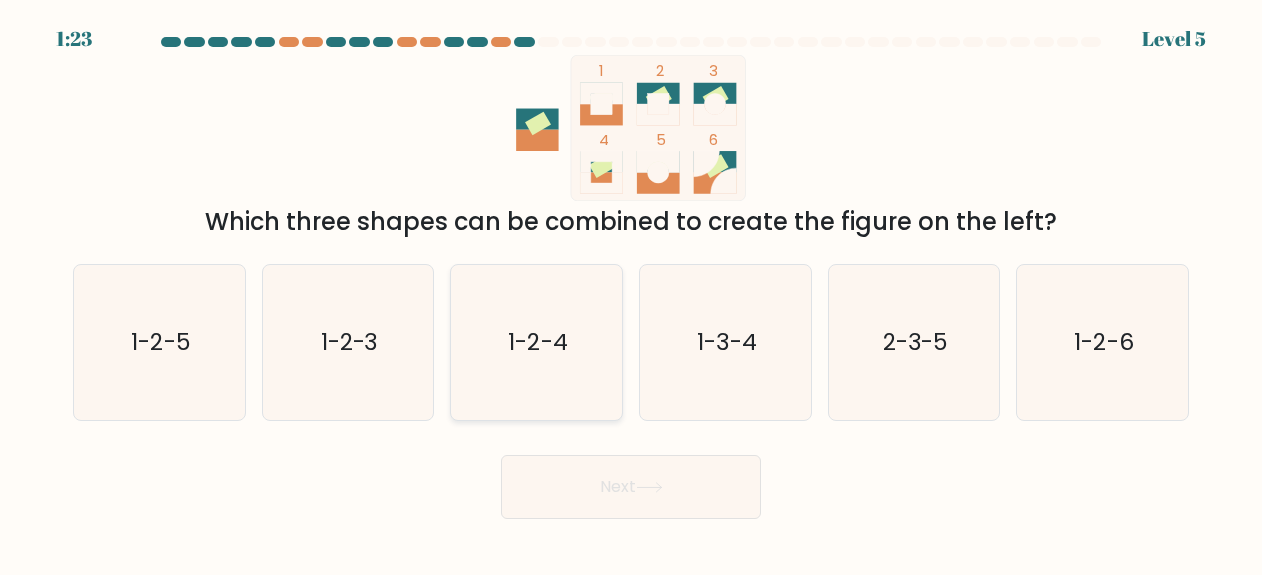 click on "1-2-4" at bounding box center [536, 342] 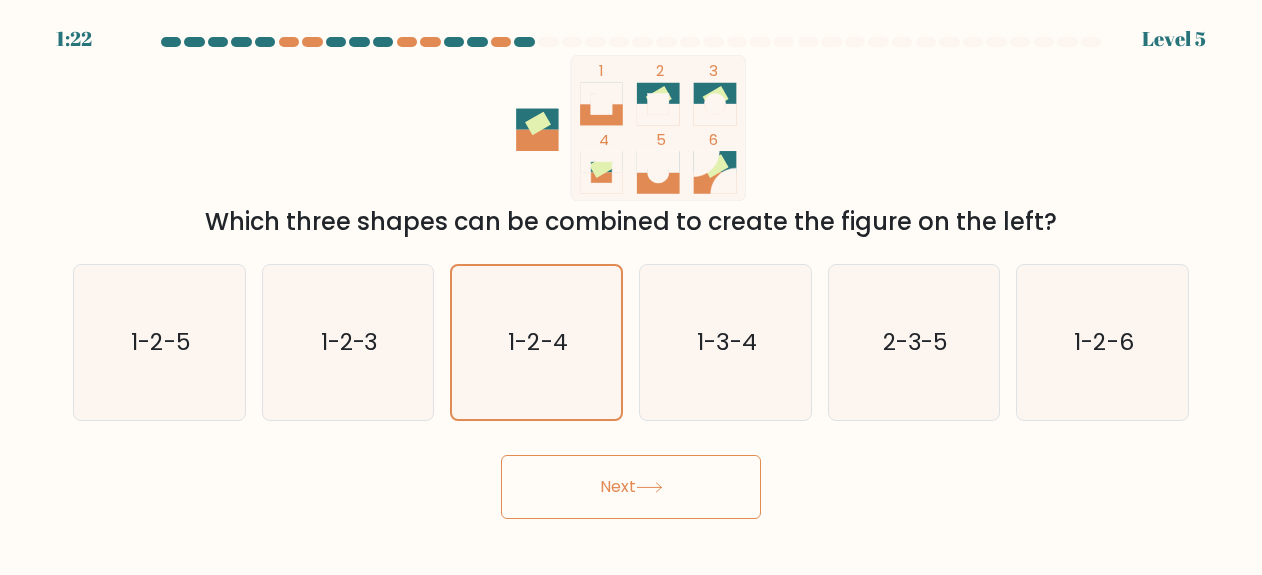 click on "Next" at bounding box center [631, 487] 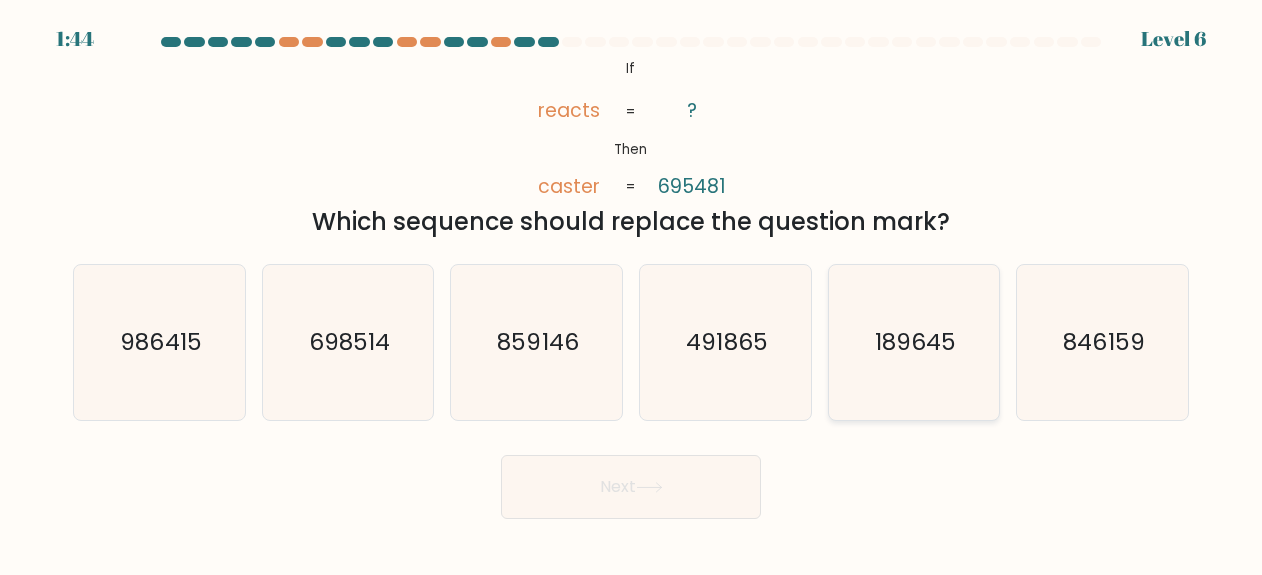 click on "189645" at bounding box center (915, 342) 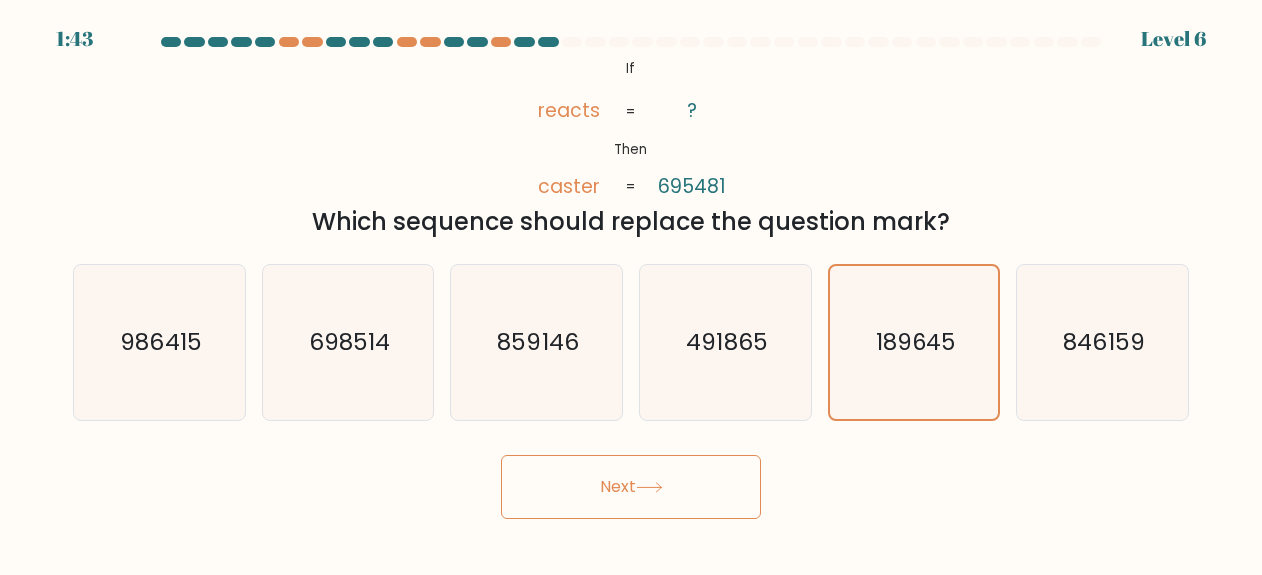 click on "Next" at bounding box center [631, 487] 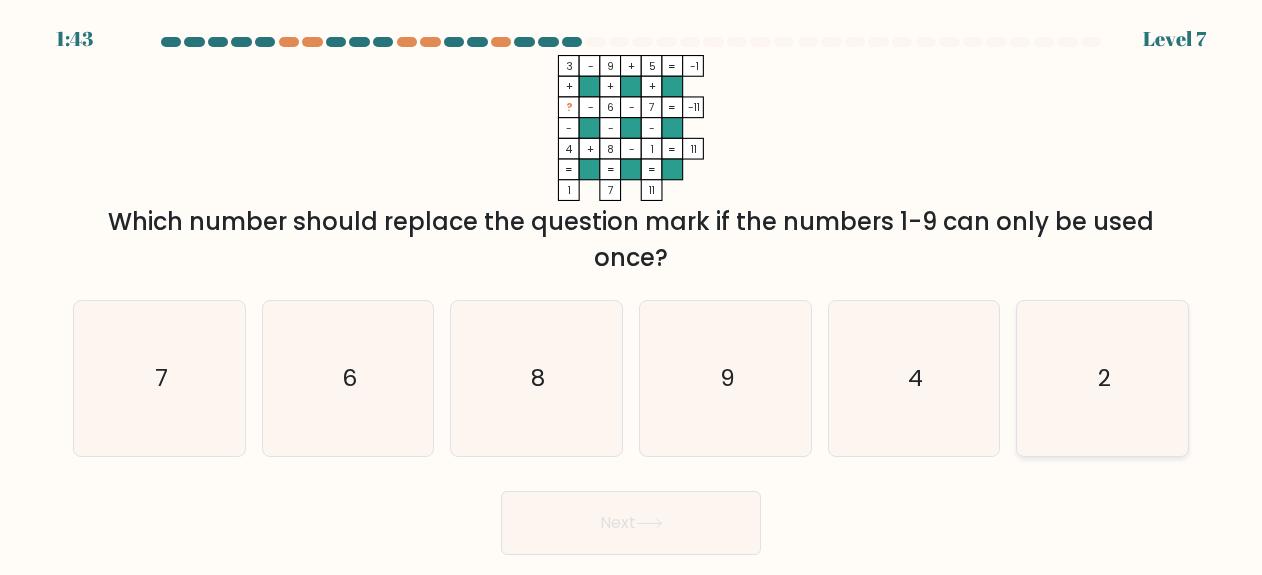 click on "2" at bounding box center (1102, 378) 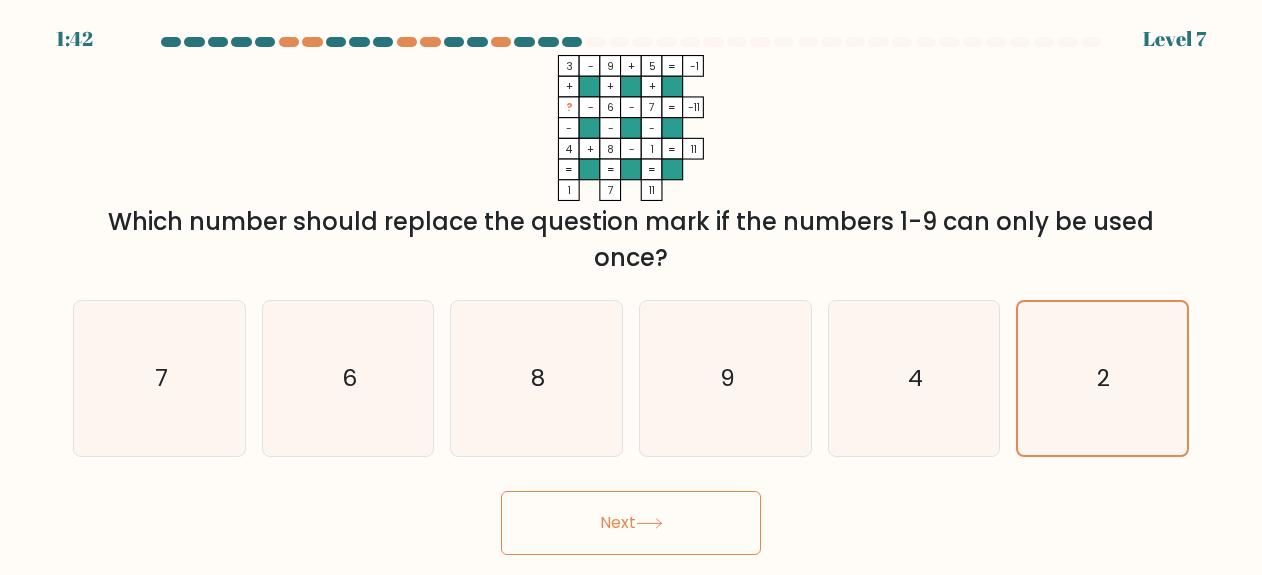 click on "Next" at bounding box center [631, 523] 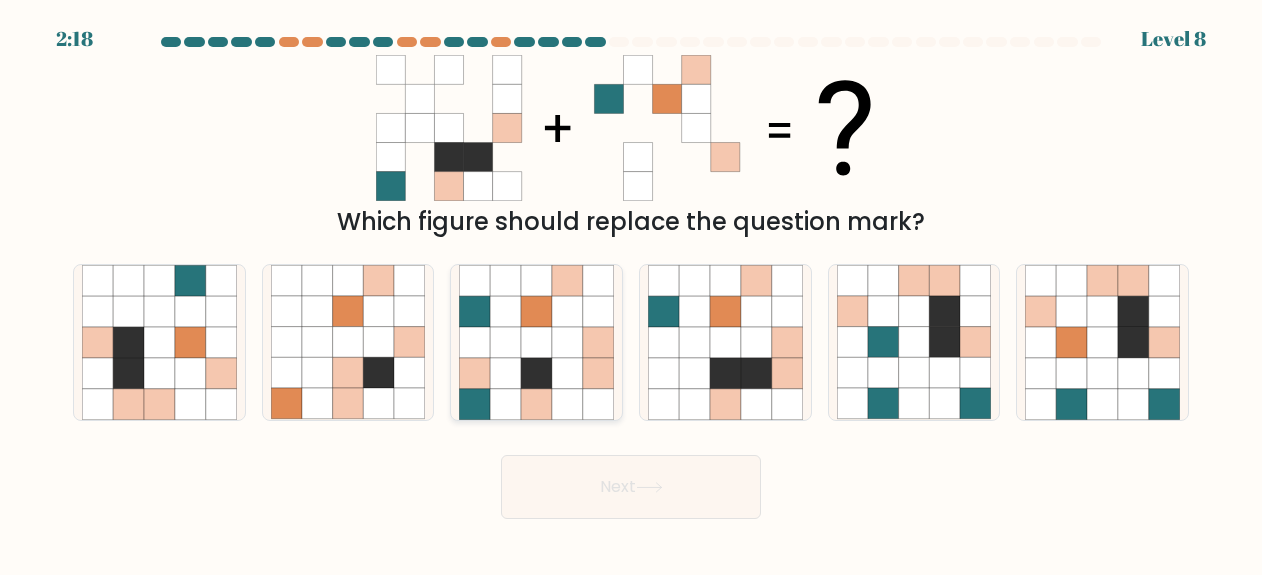 click at bounding box center (505, 404) 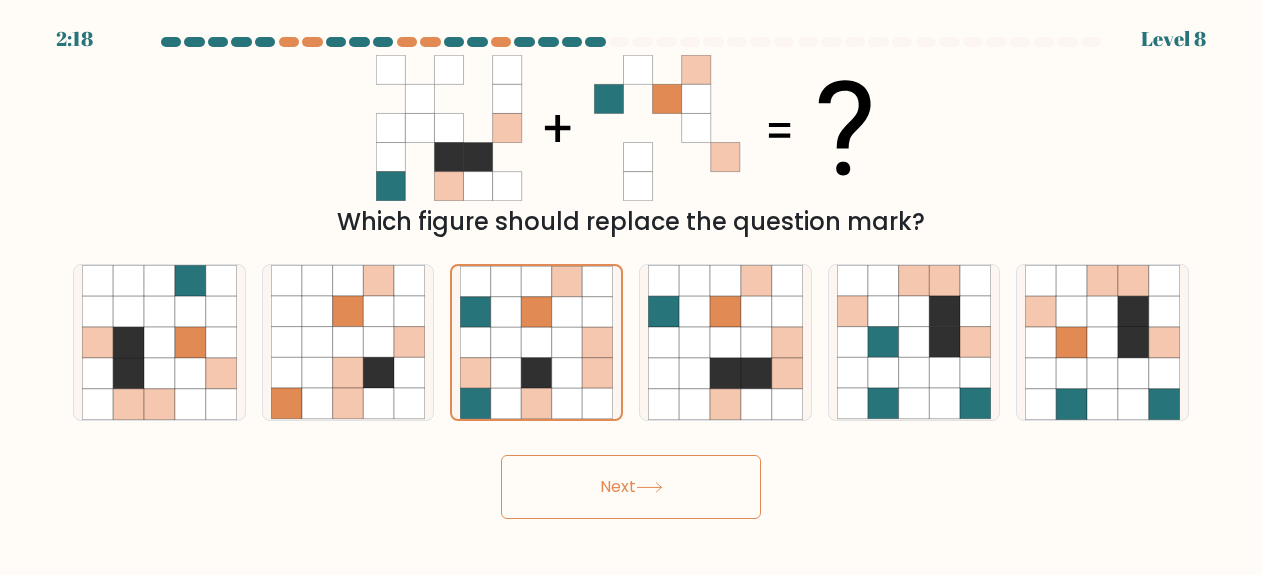 click on "Next" at bounding box center [631, 487] 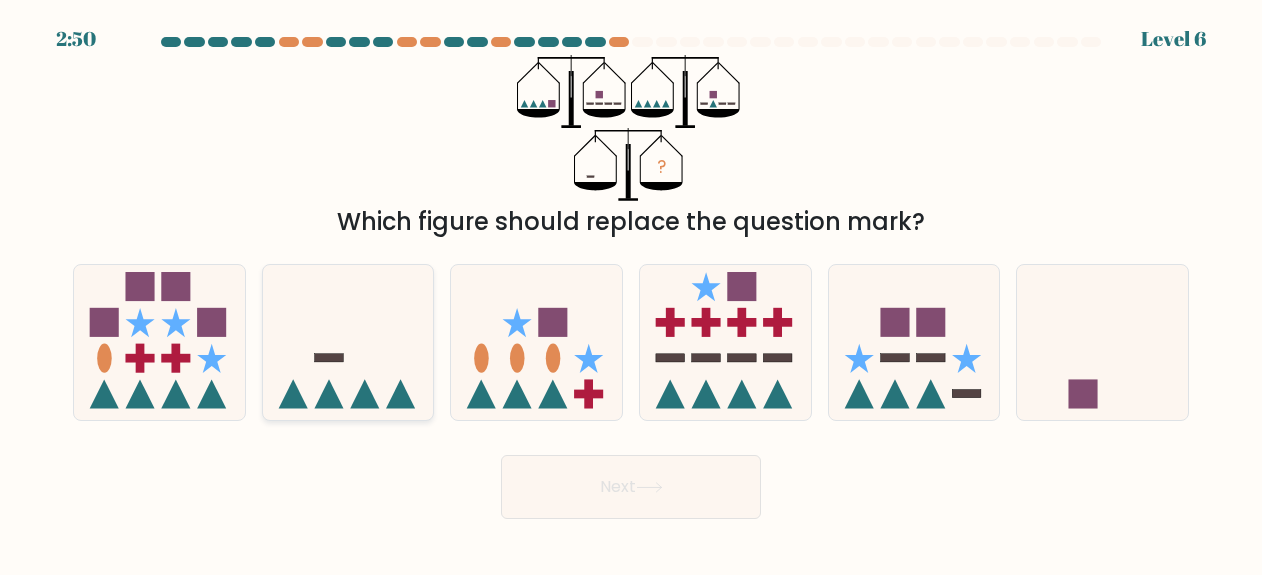 click at bounding box center [348, 342] 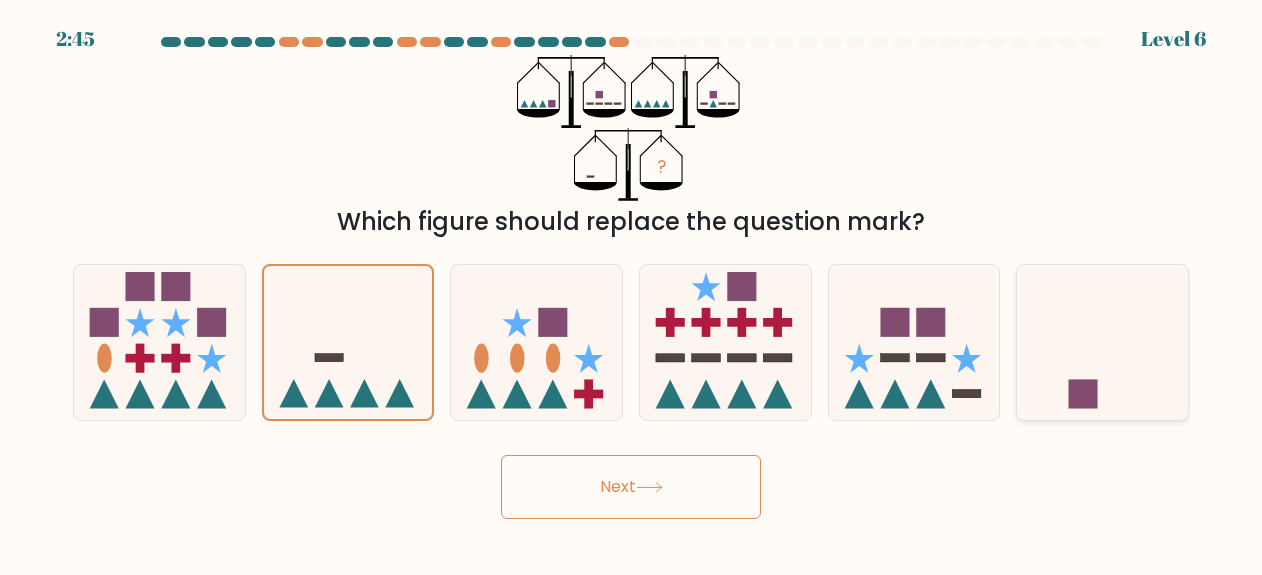 click at bounding box center (1102, 342) 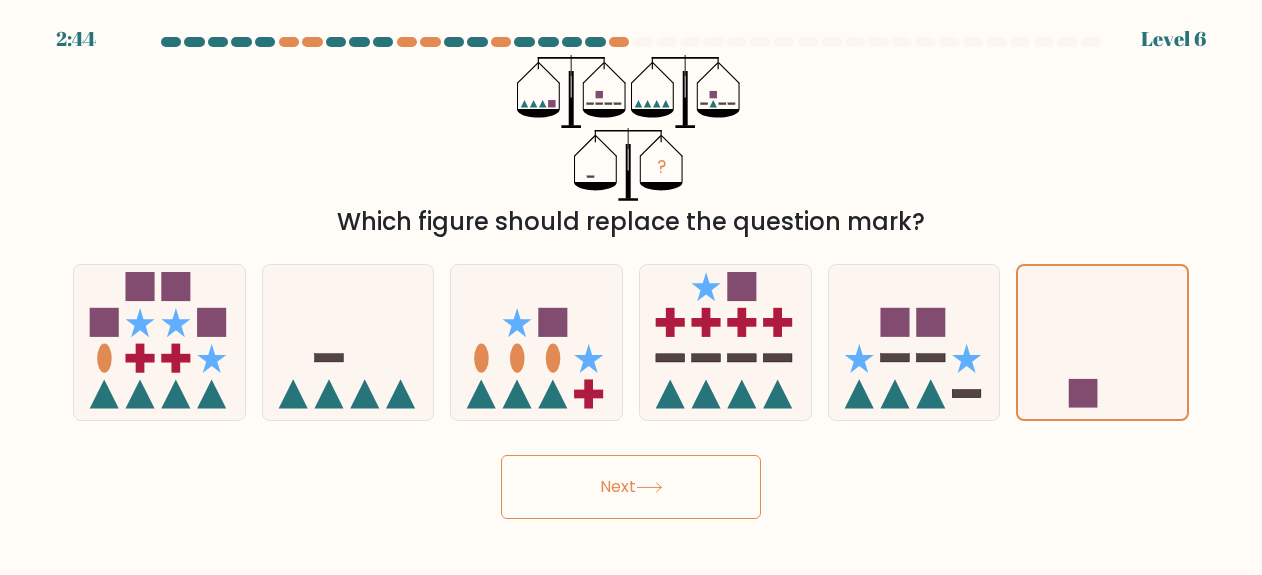 click on "Next" at bounding box center (631, 487) 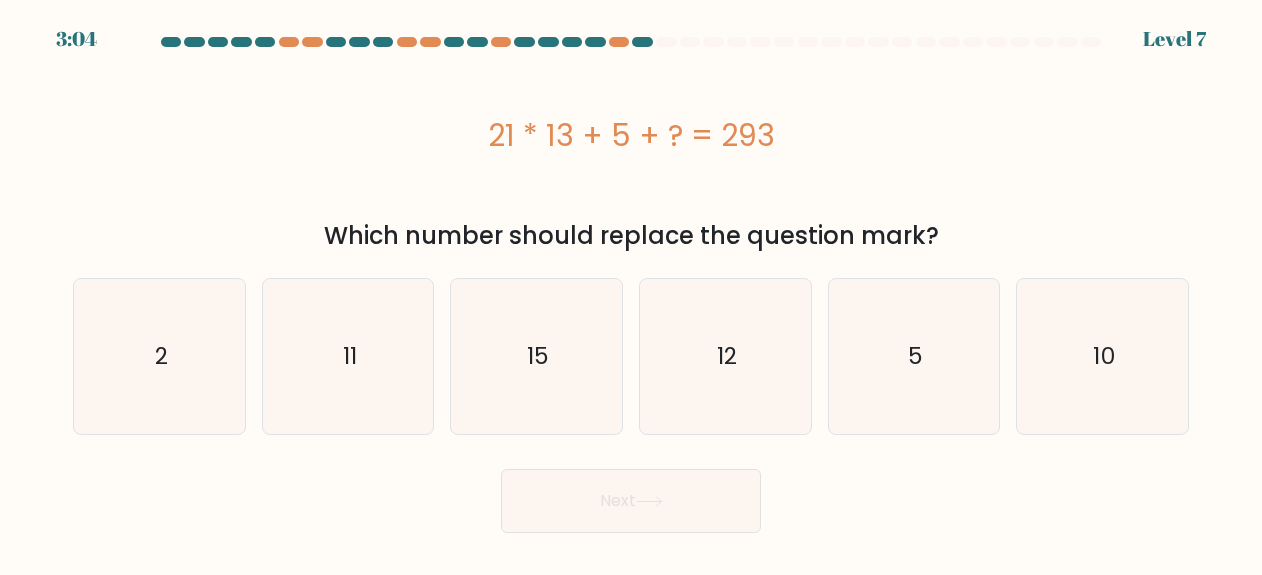 drag, startPoint x: 507, startPoint y: 353, endPoint x: 528, endPoint y: 451, distance: 100.22475 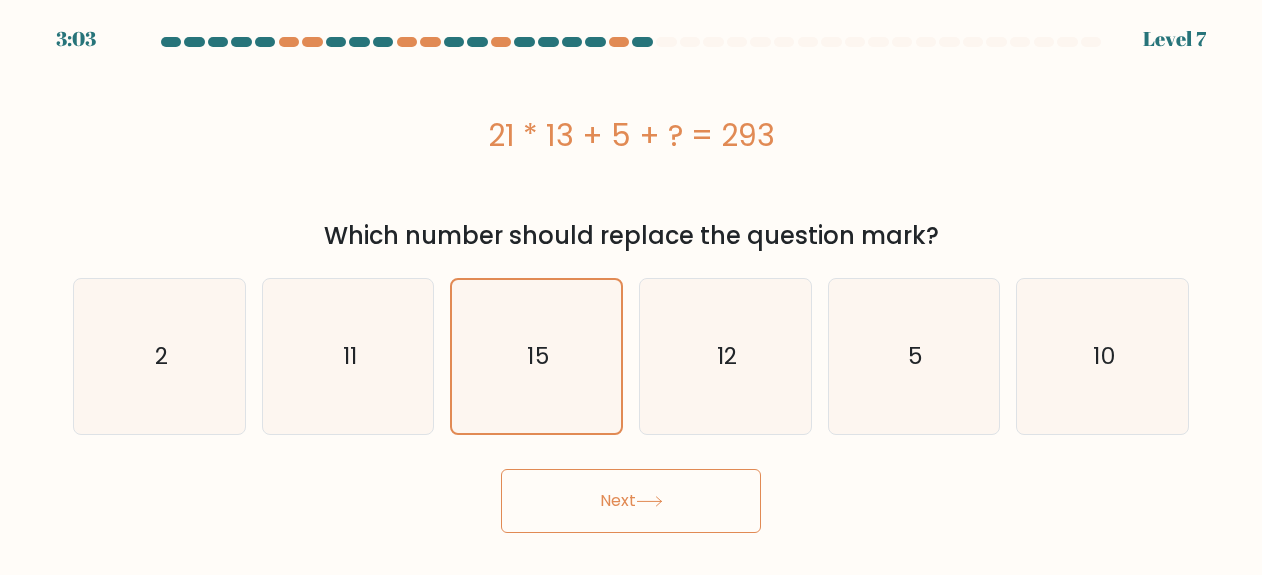click on "Next" at bounding box center (631, 501) 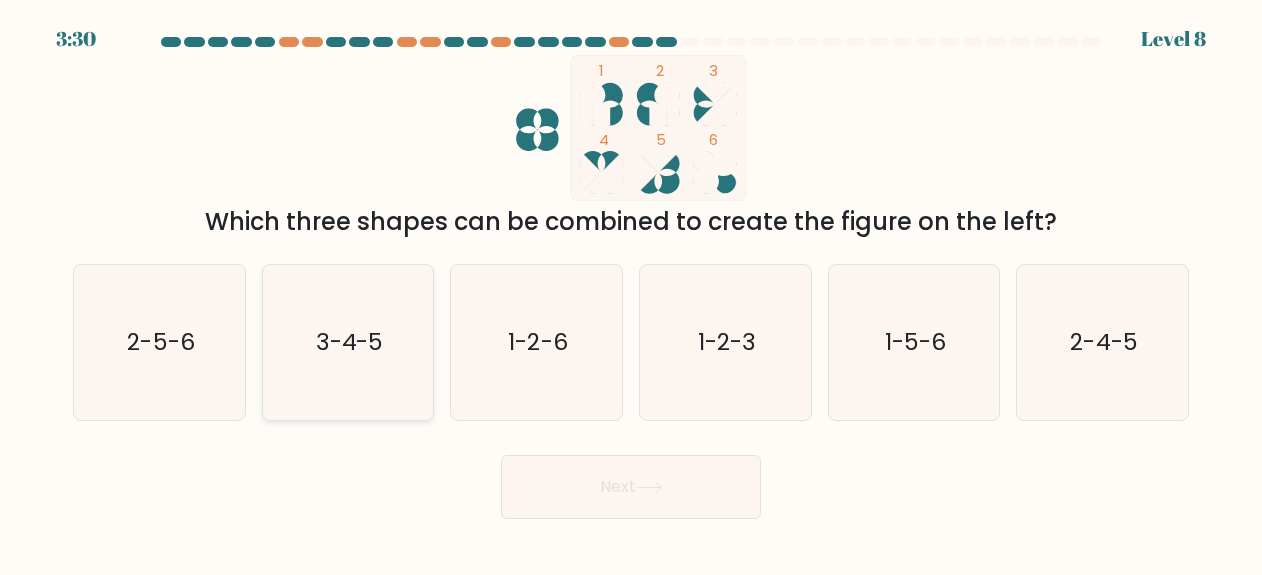 click on "3-4-5" at bounding box center [348, 342] 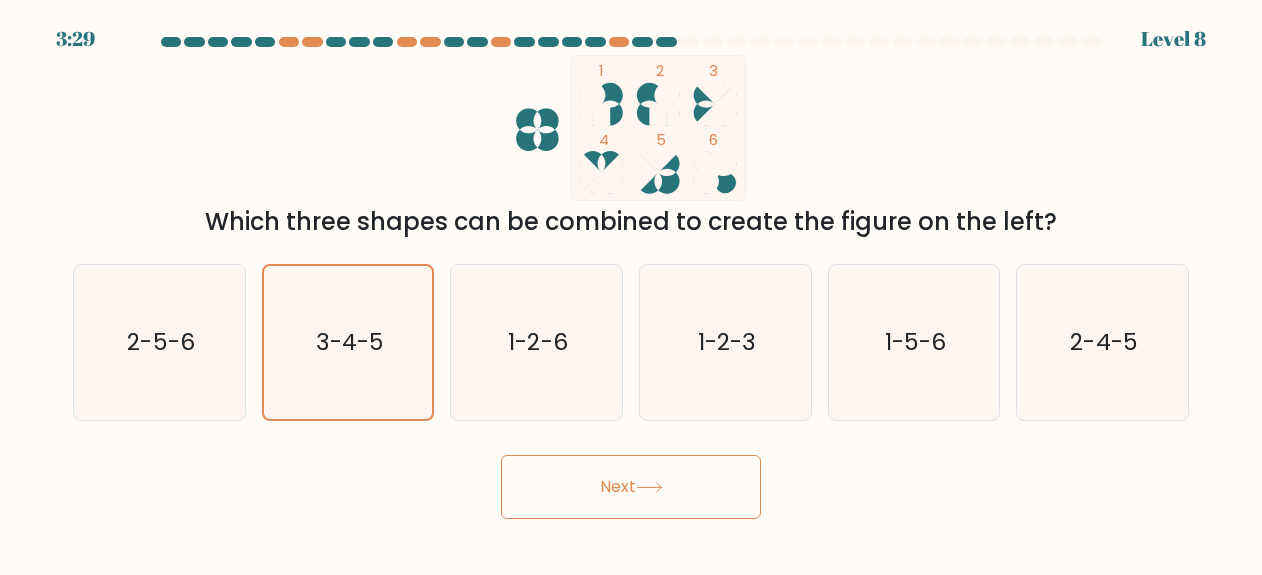 click on "Next" at bounding box center [631, 487] 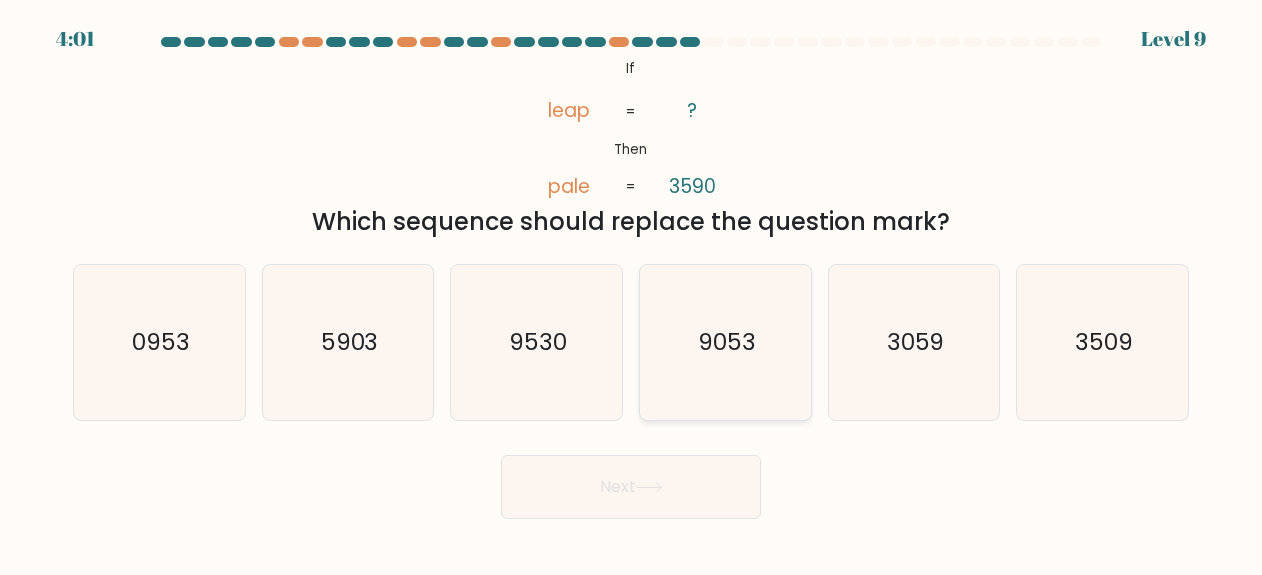 click on "9053" at bounding box center [725, 342] 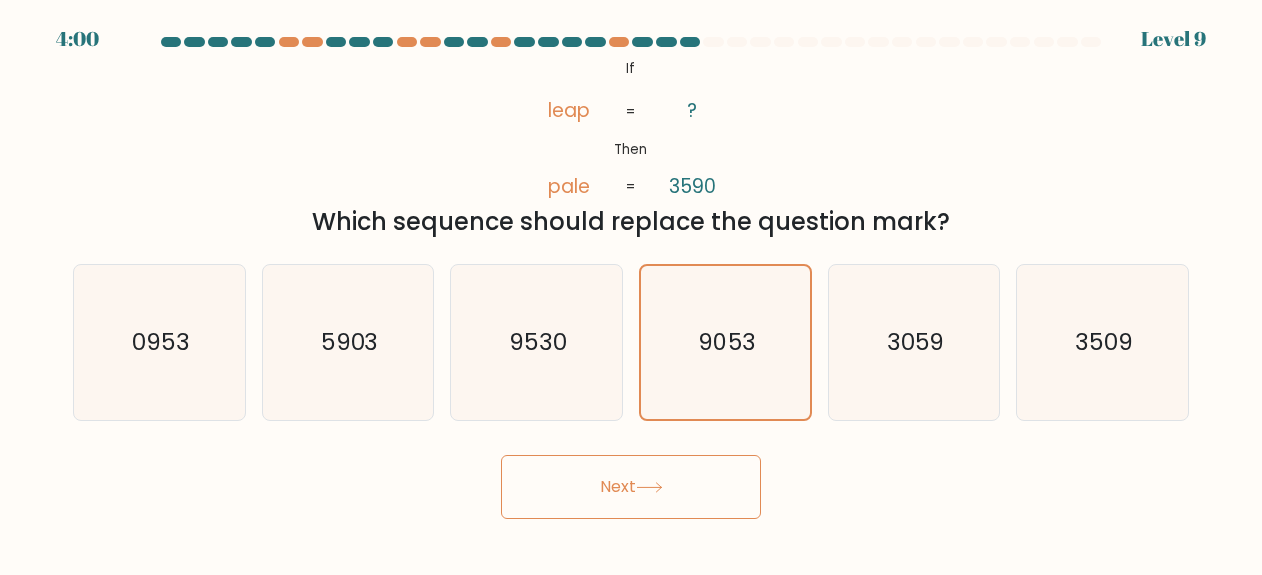 click on "Next" at bounding box center (631, 487) 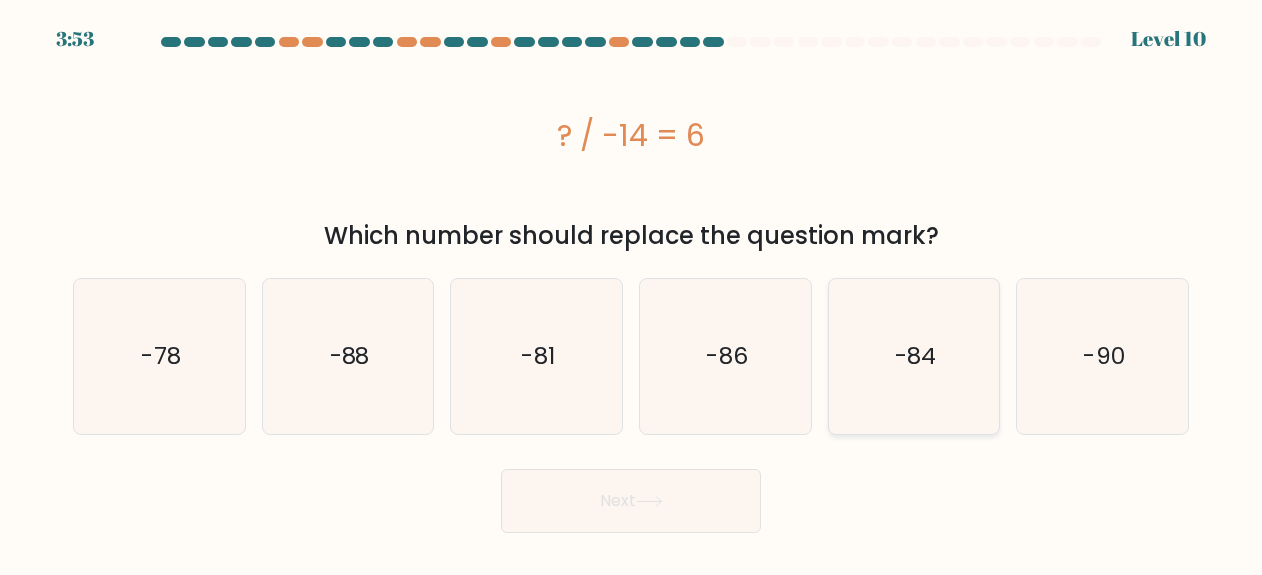 drag, startPoint x: 941, startPoint y: 335, endPoint x: 927, endPoint y: 350, distance: 20.518284 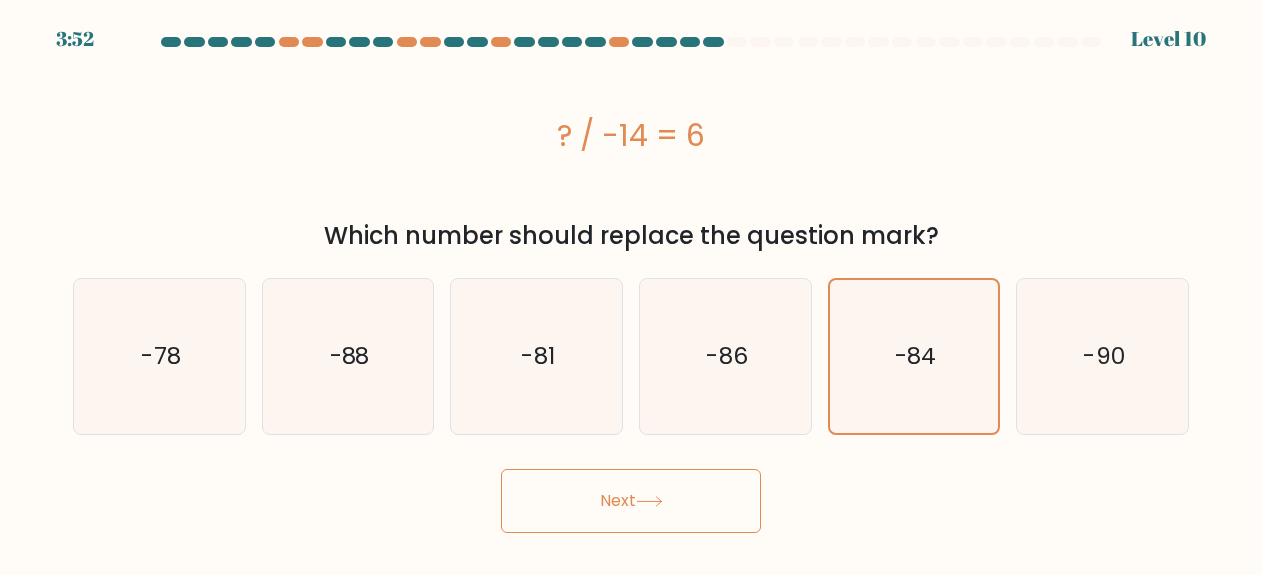 click on "Next" at bounding box center (631, 501) 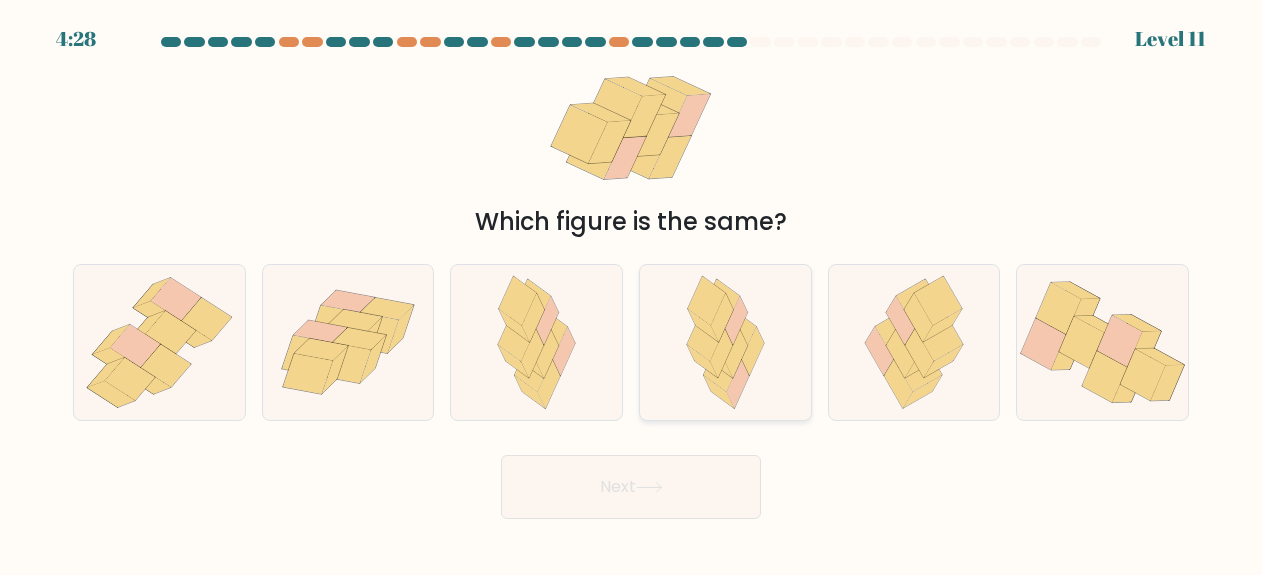 click at bounding box center [725, 342] 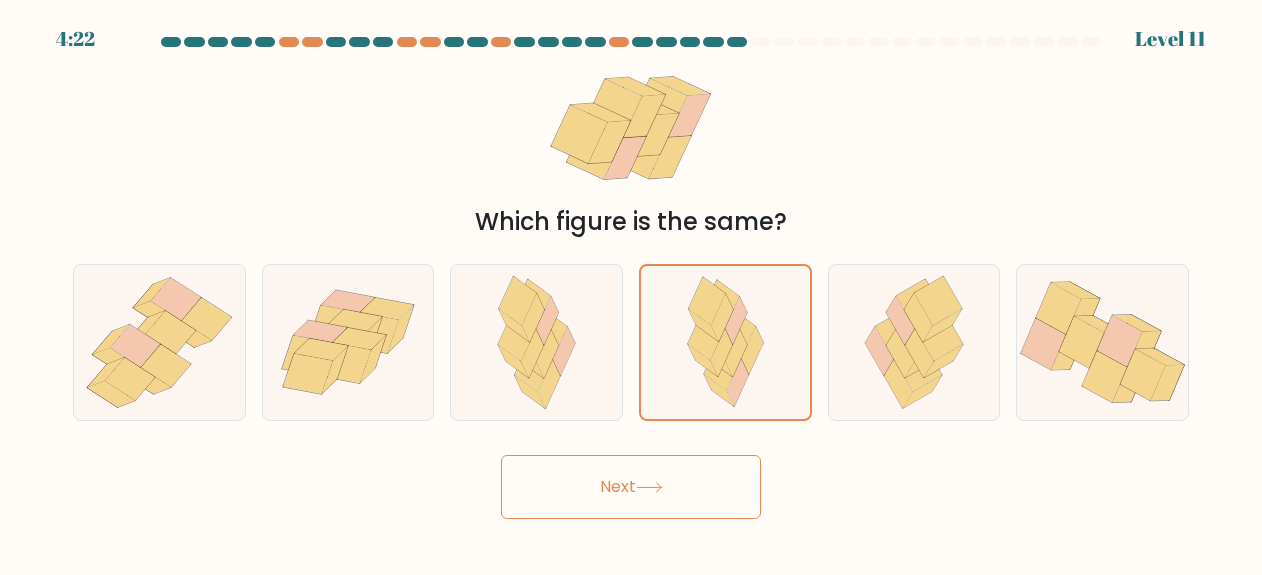 click at bounding box center [649, 487] 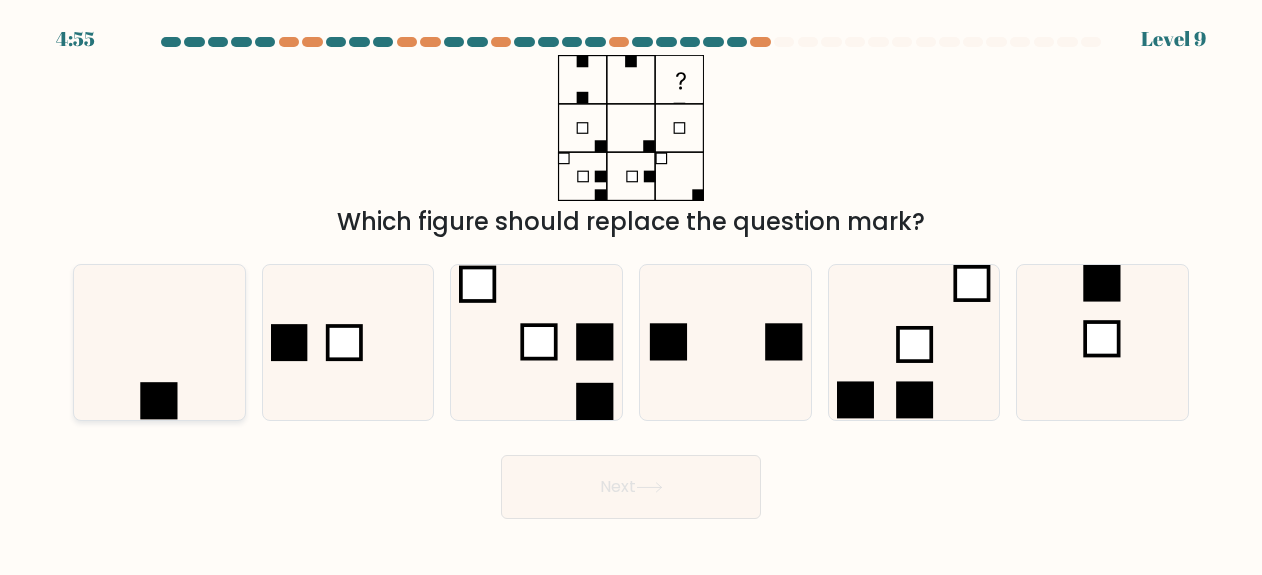drag, startPoint x: 155, startPoint y: 349, endPoint x: 178, endPoint y: 394, distance: 50.537113 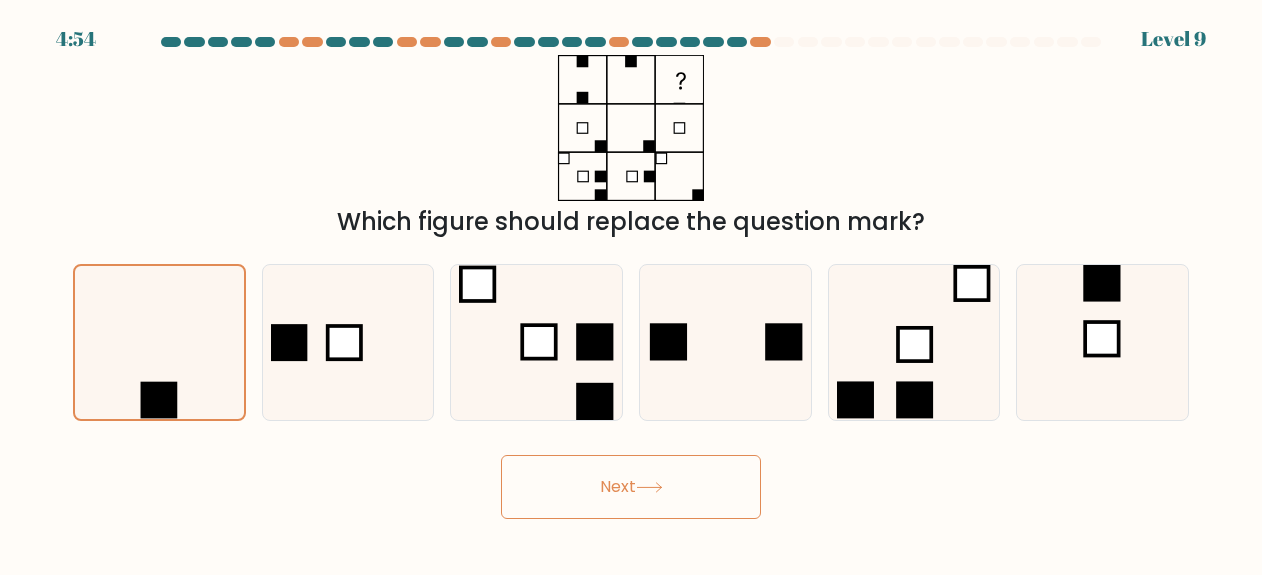 click on "Next" at bounding box center [631, 487] 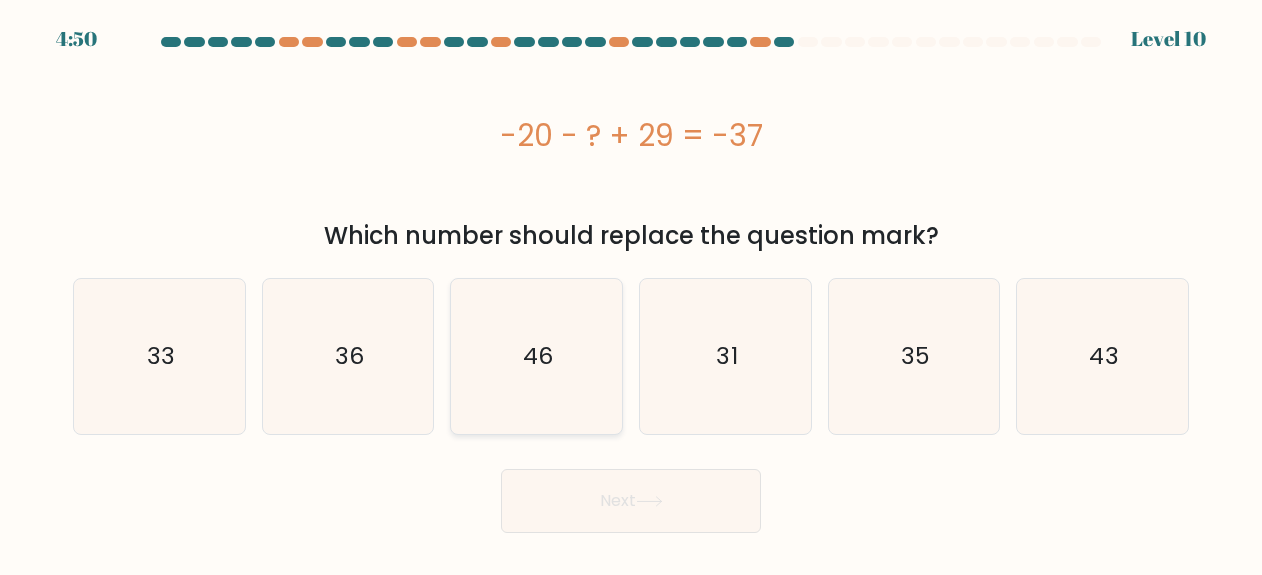 drag, startPoint x: 533, startPoint y: 377, endPoint x: 534, endPoint y: 389, distance: 12.0415945 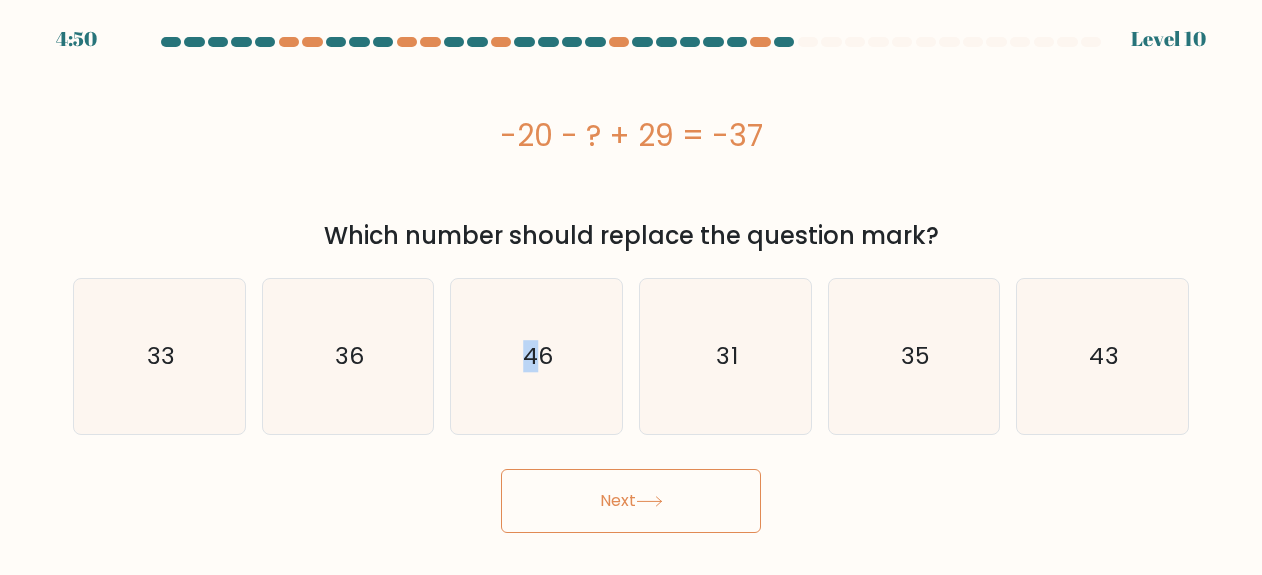 click on "Next" at bounding box center [631, 501] 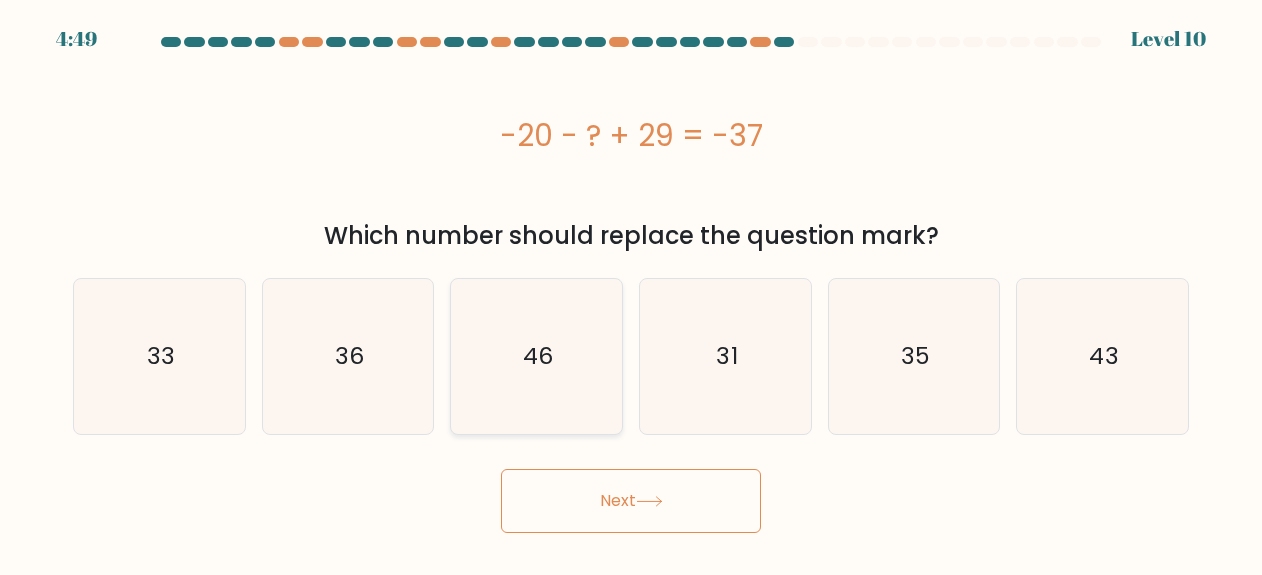click on "46" at bounding box center [536, 356] 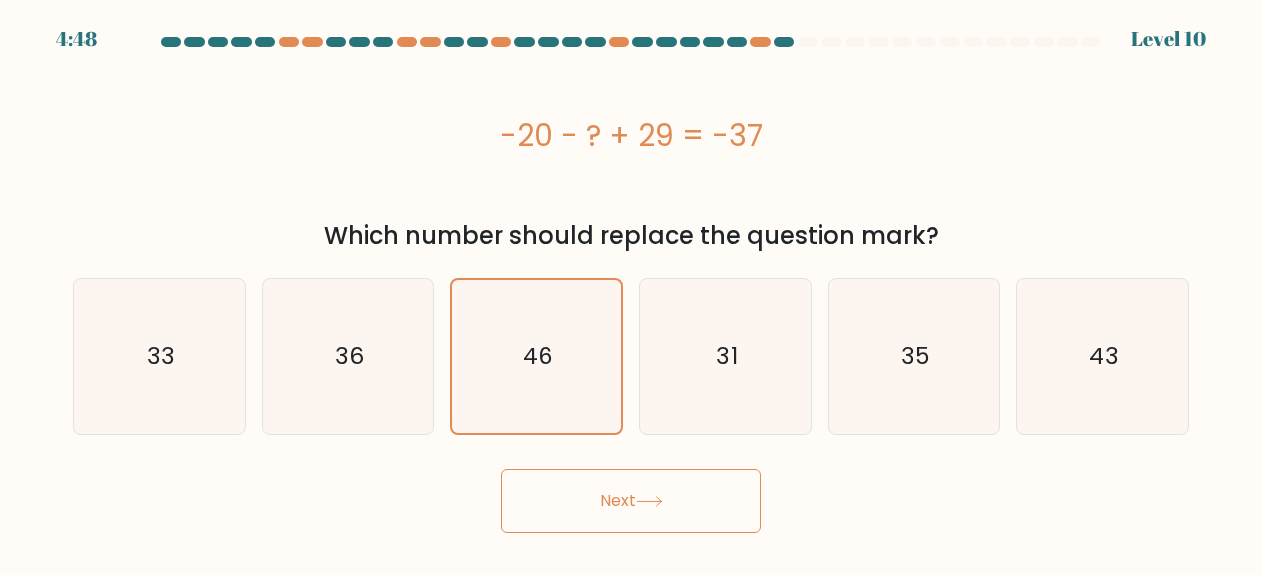 click on "Next" at bounding box center (631, 501) 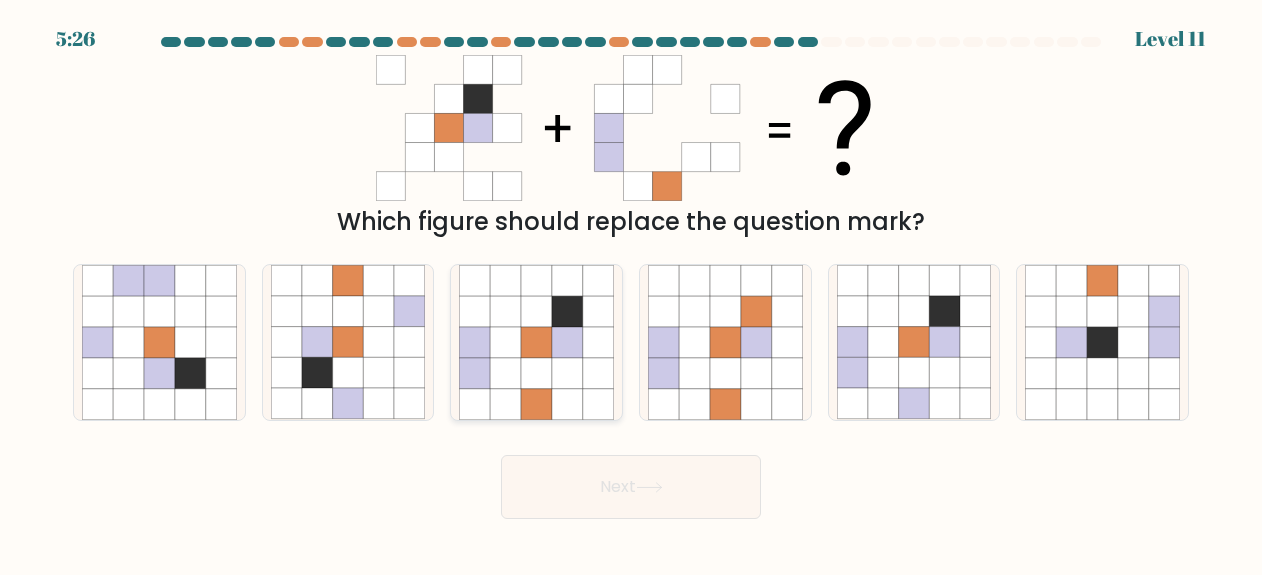 click at bounding box center (505, 373) 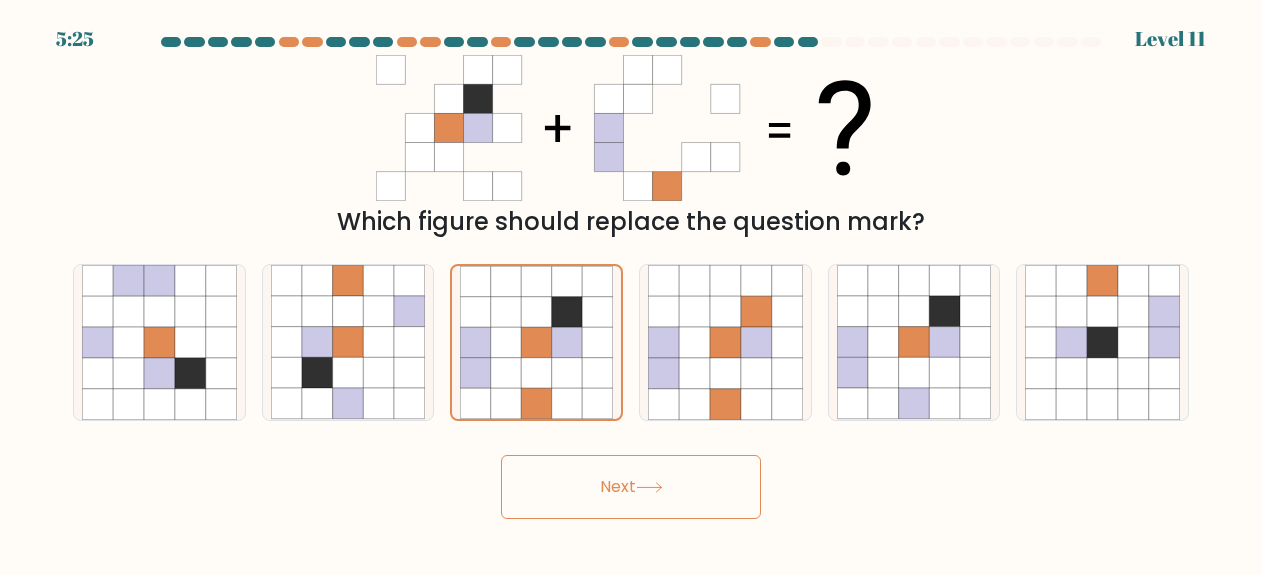 click on "Next" at bounding box center (631, 487) 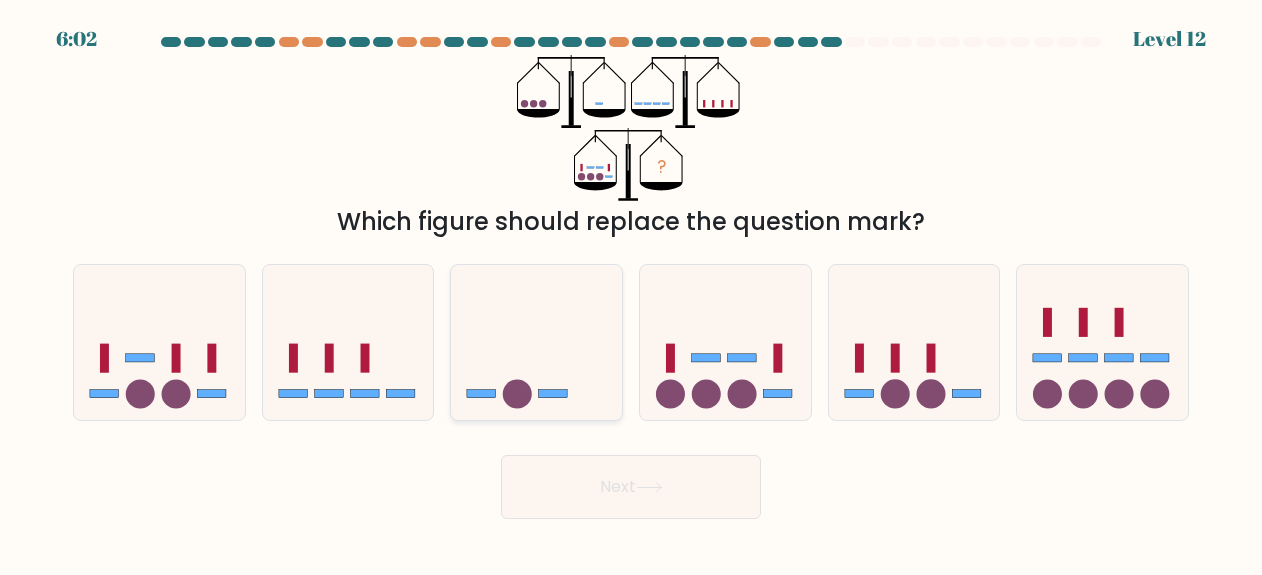 click at bounding box center (536, 342) 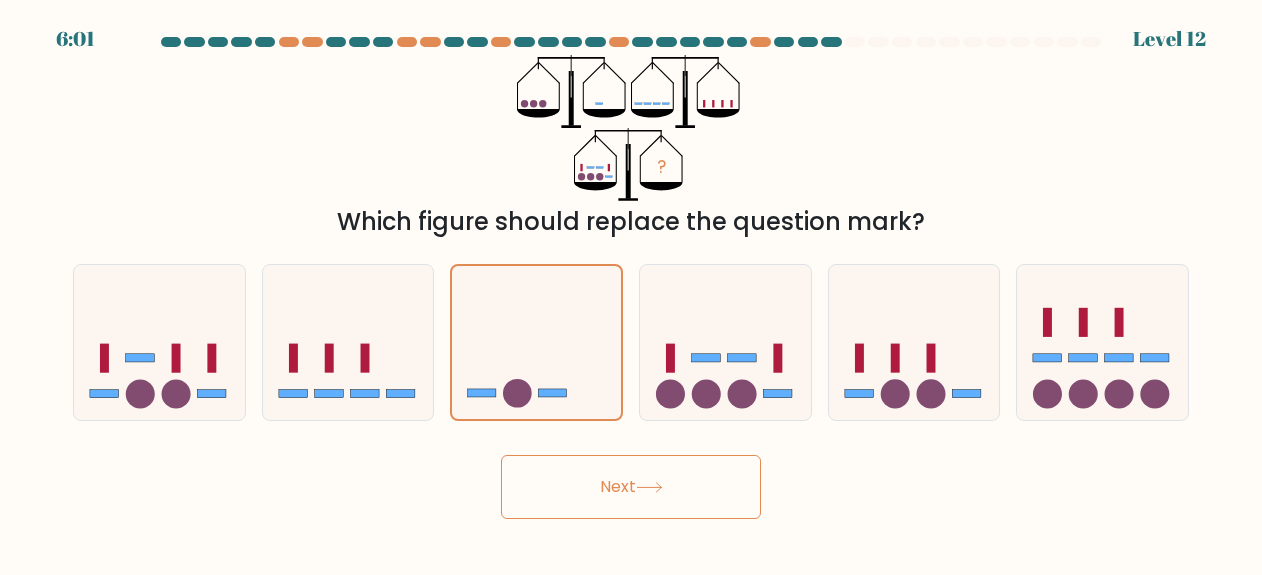 click on "8:19
Lorem 49" at bounding box center [631, 287] 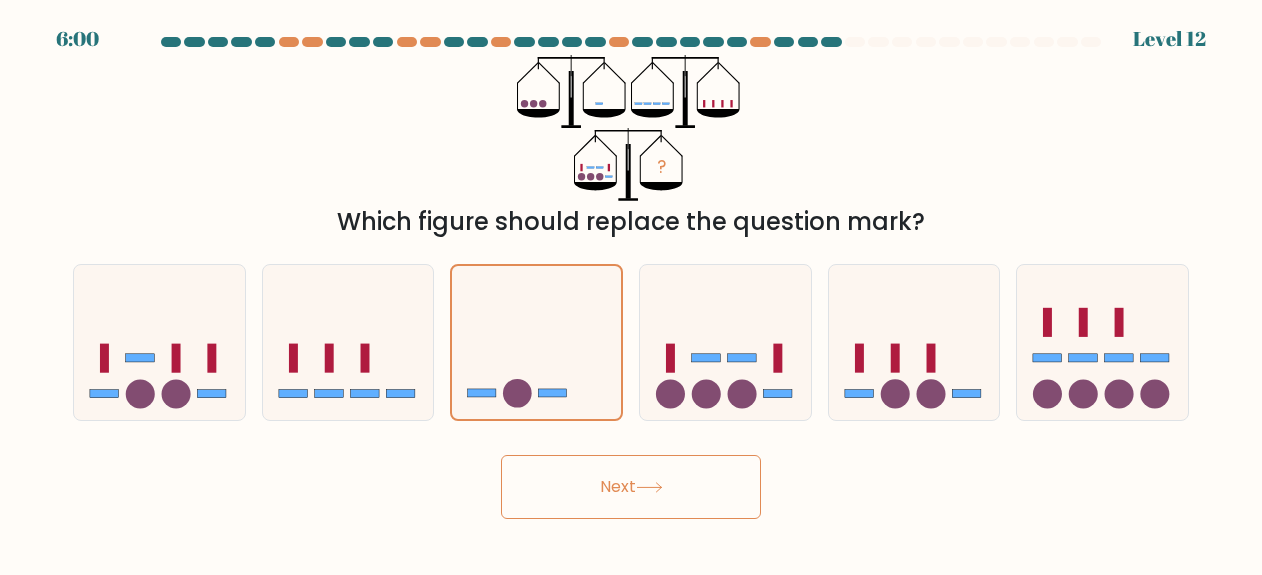 click on "Next" at bounding box center (631, 487) 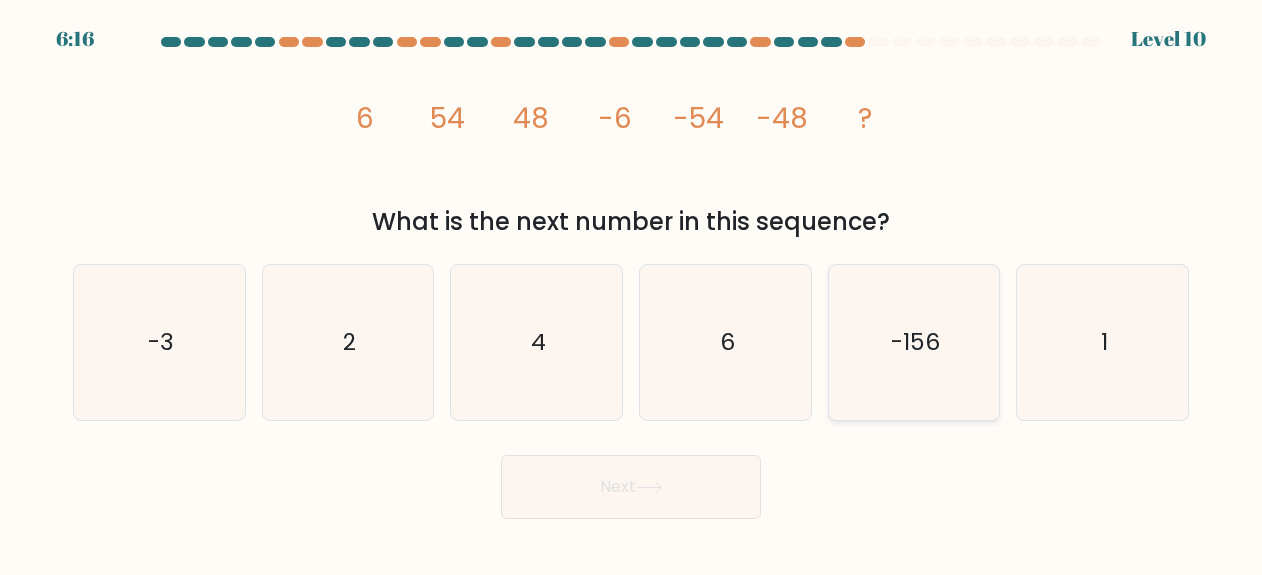 click on "-156" at bounding box center [915, 342] 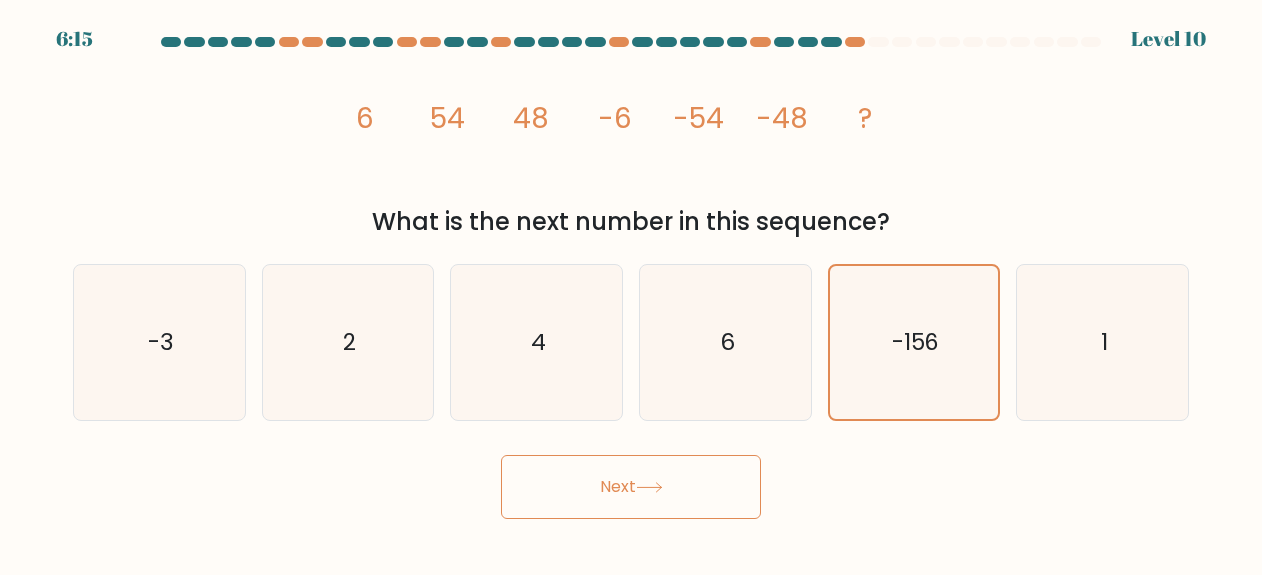 click at bounding box center [649, 487] 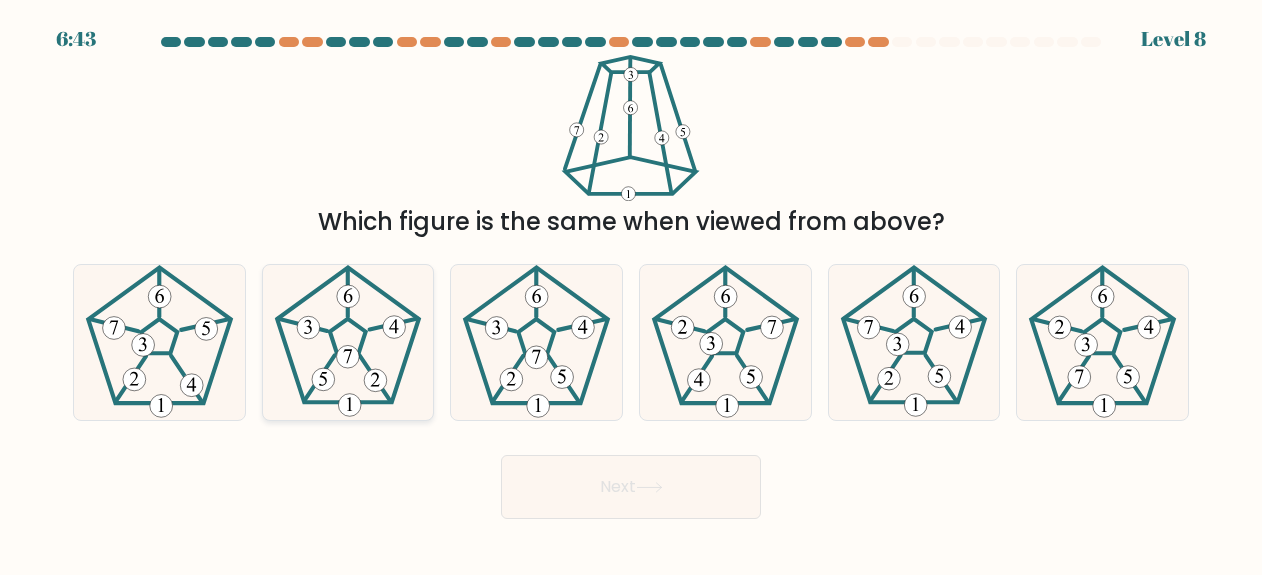 click at bounding box center (347, 357) 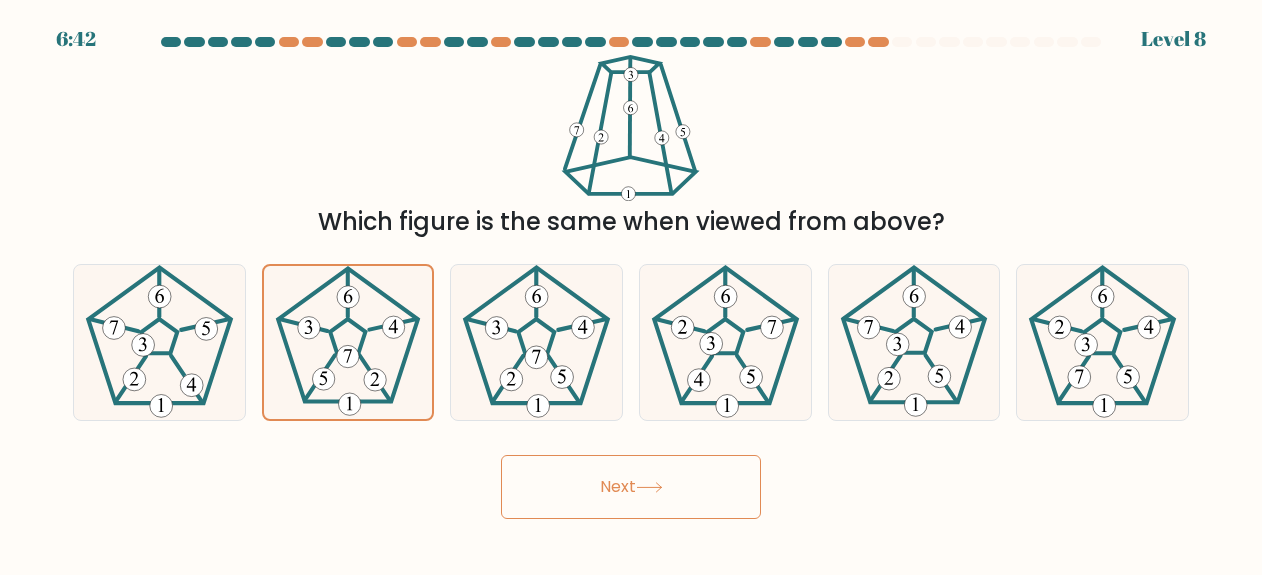 click on "Next" at bounding box center (631, 487) 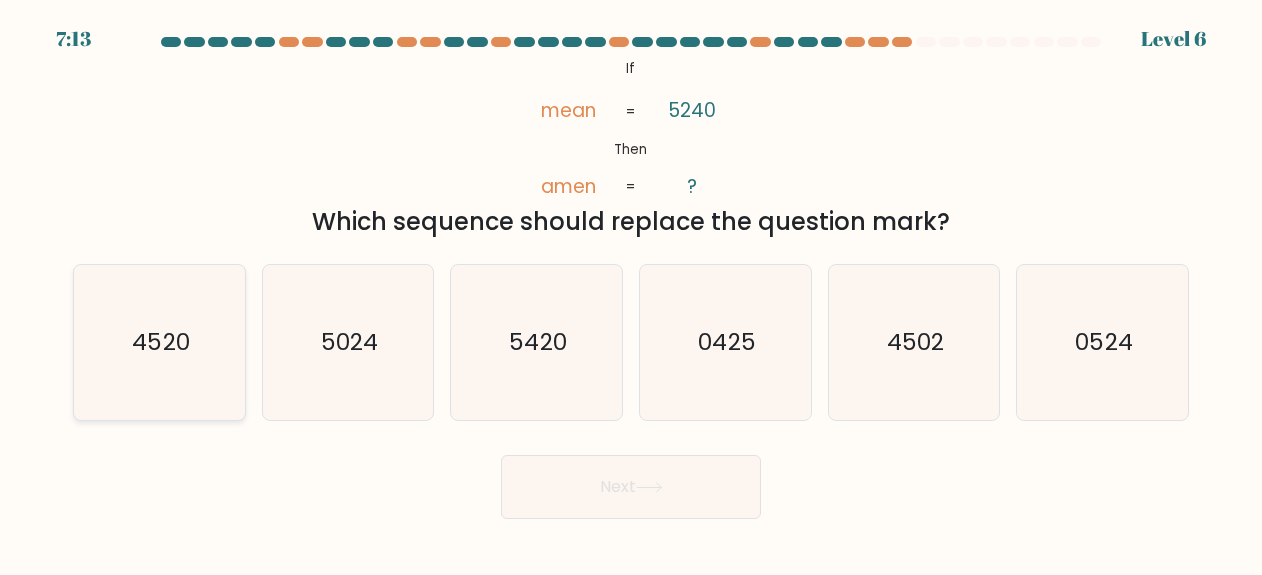 click on "4520" at bounding box center [159, 342] 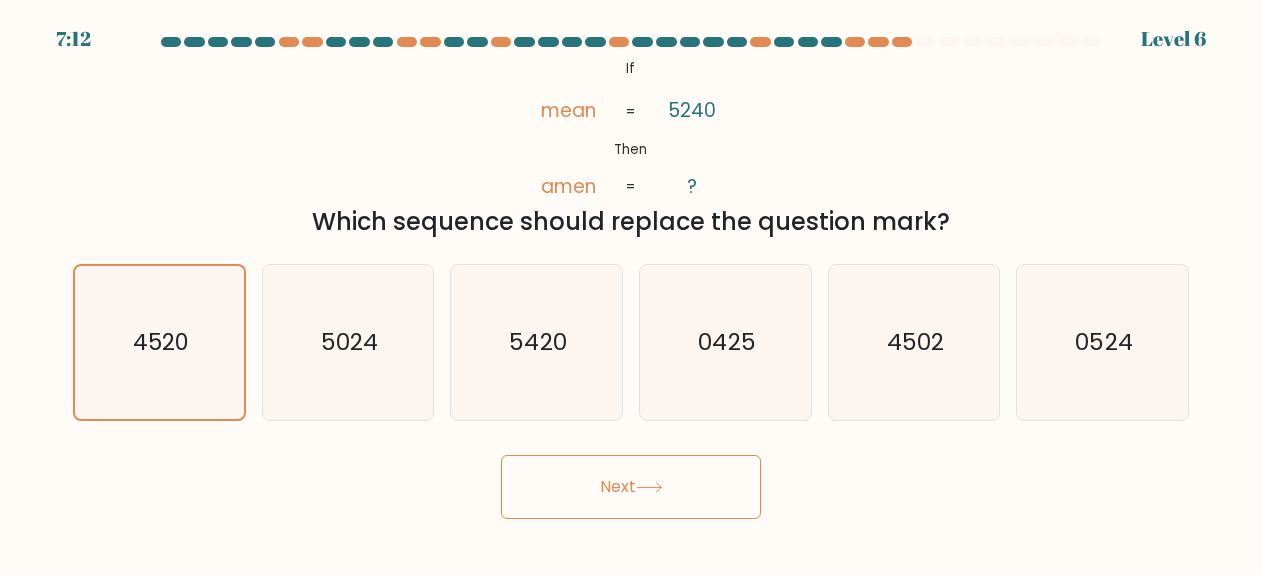 click on "0:31
Lorem 4
Ip" at bounding box center (631, 287) 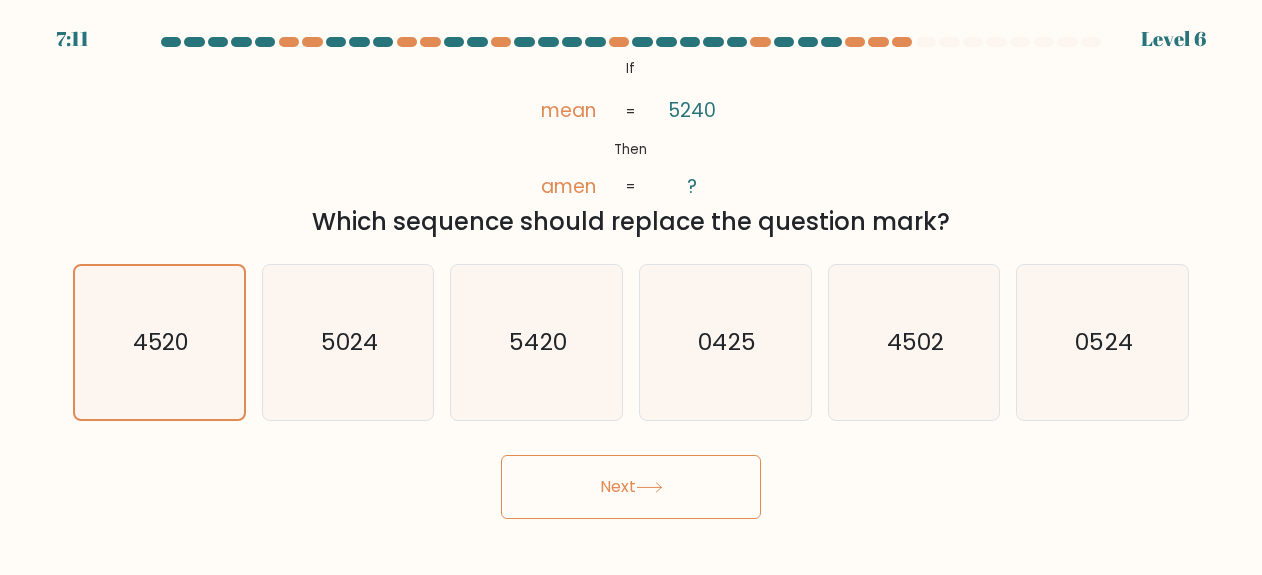 click on "Next" at bounding box center (631, 487) 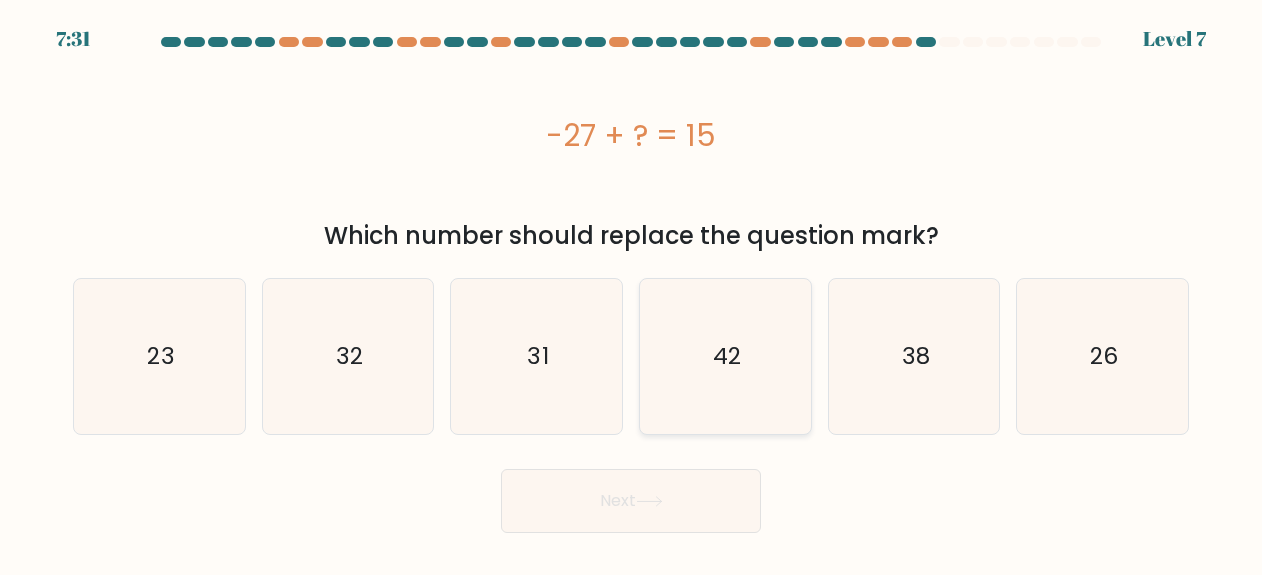 drag, startPoint x: 701, startPoint y: 346, endPoint x: 710, endPoint y: 381, distance: 36.138622 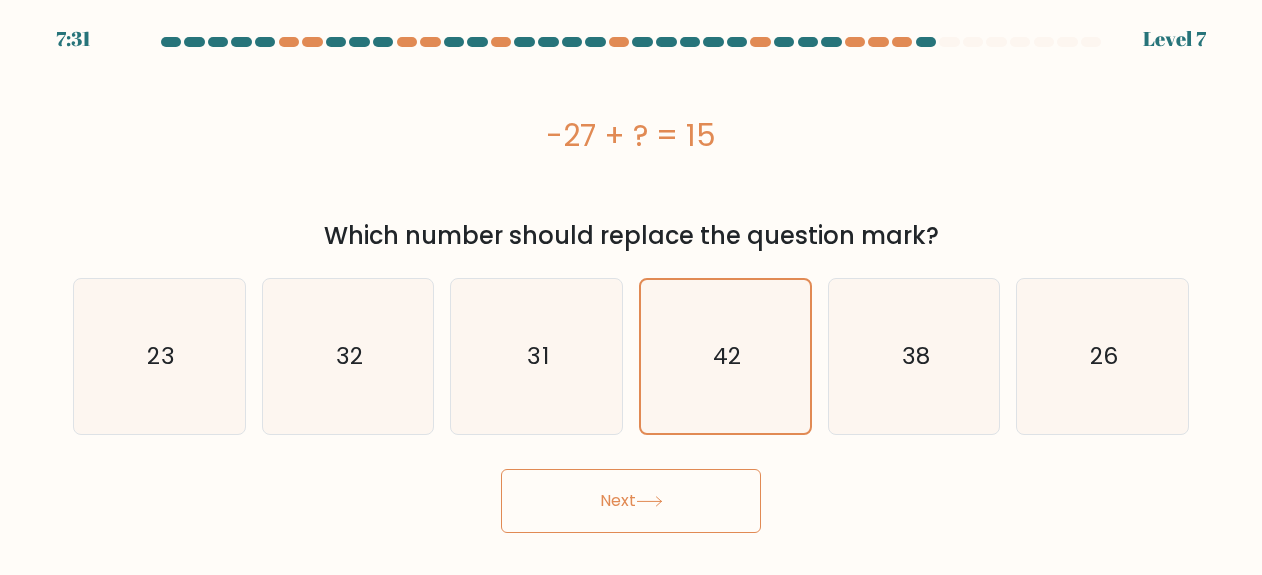 click on "Next" at bounding box center (631, 501) 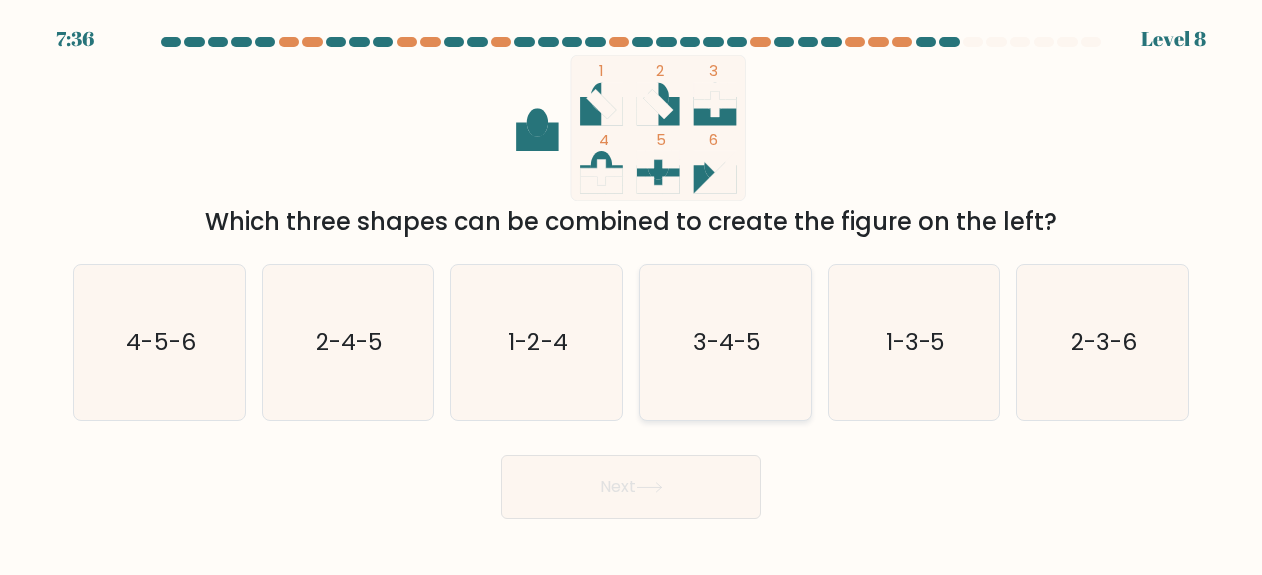 click on "3-4-5" at bounding box center [725, 342] 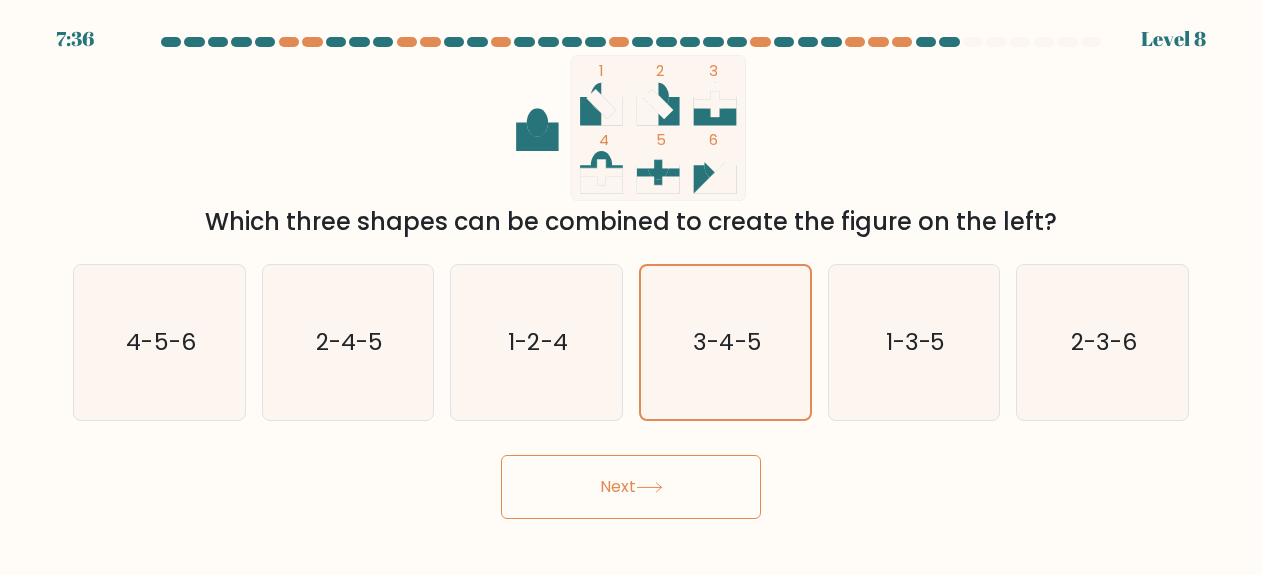 click on "Next" at bounding box center (631, 487) 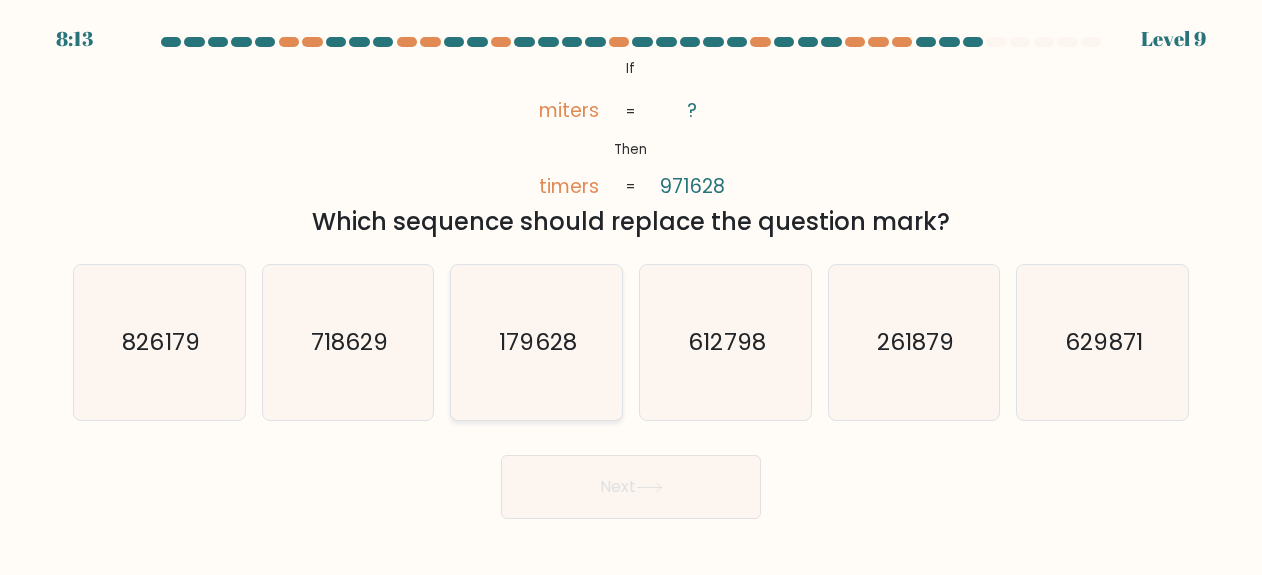 click on "179628" at bounding box center (538, 342) 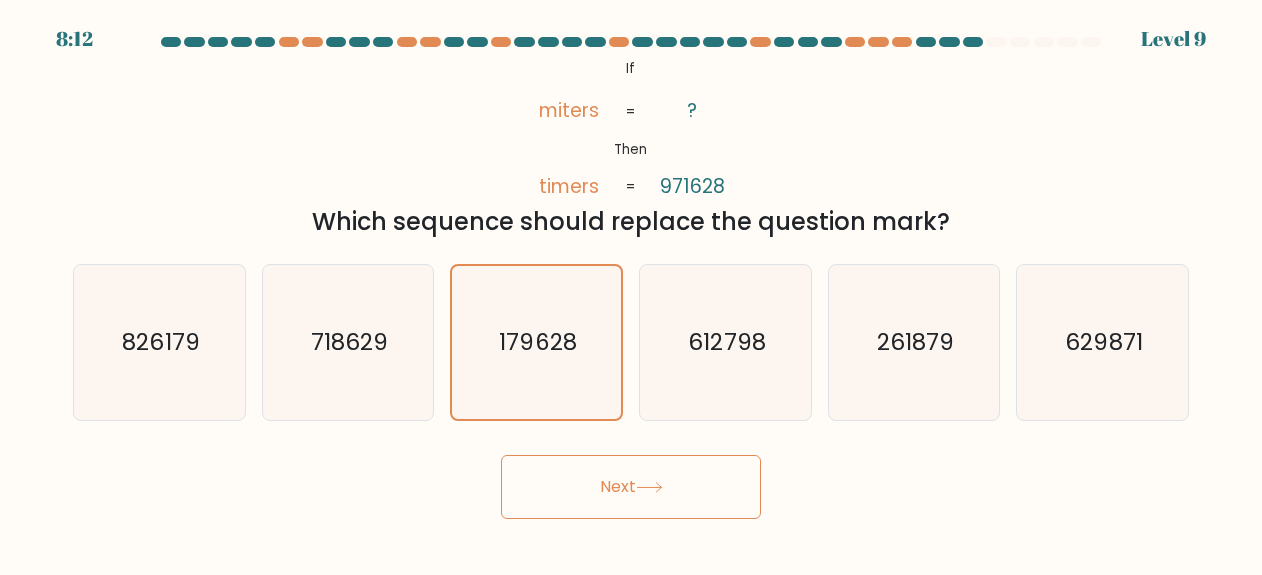 click on "Next" at bounding box center [631, 487] 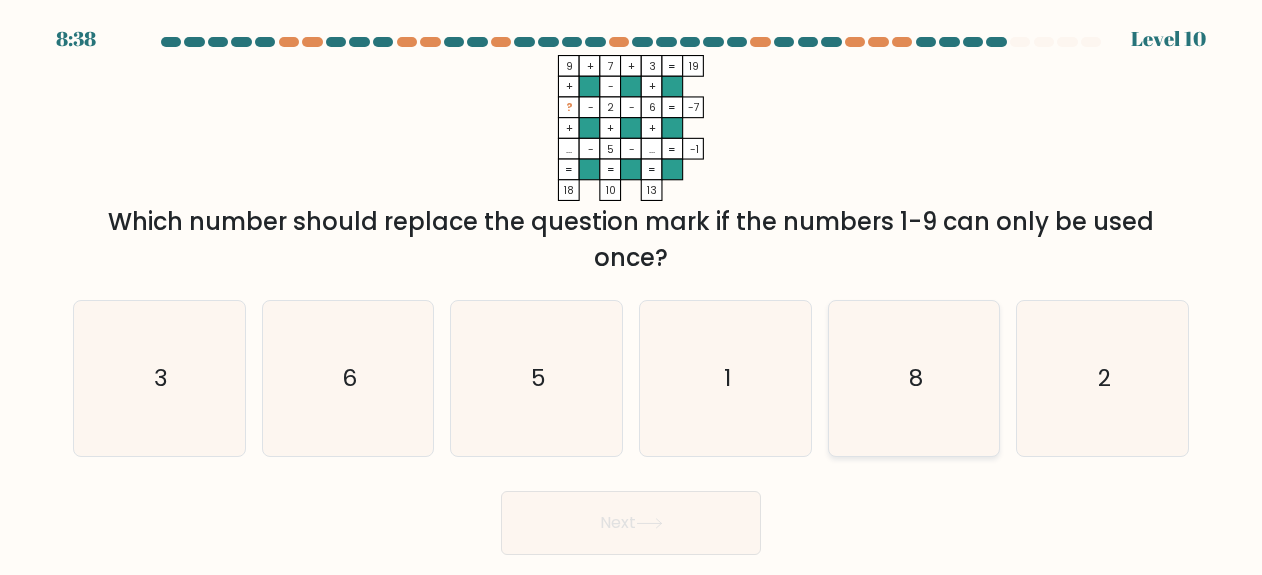click on "8" at bounding box center [914, 378] 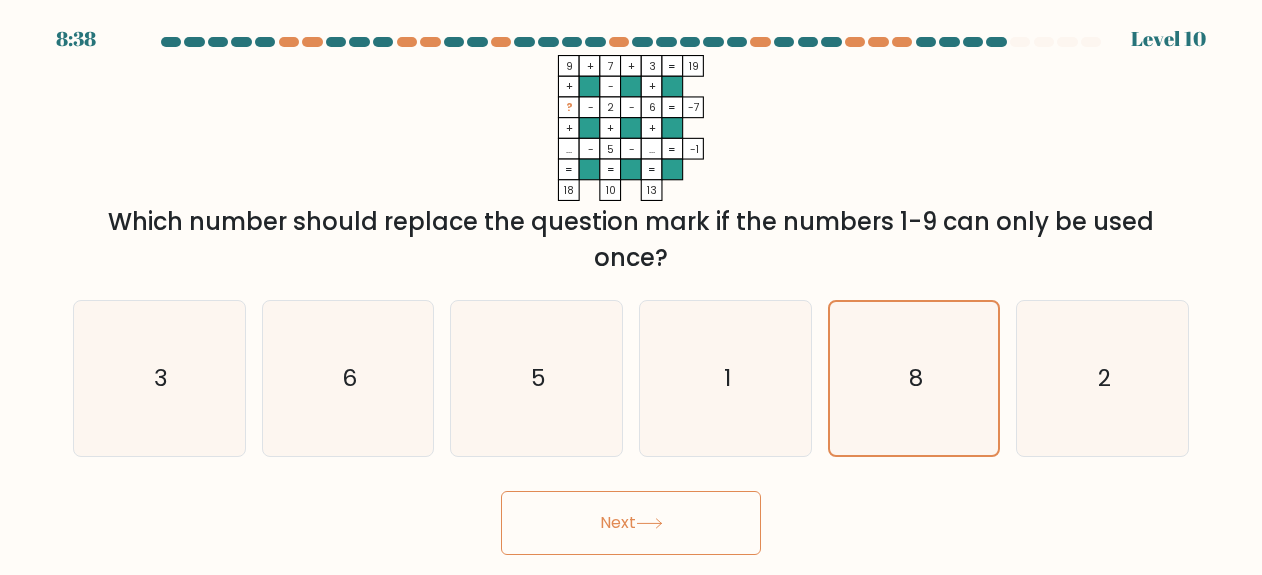 click on "Next" at bounding box center (631, 523) 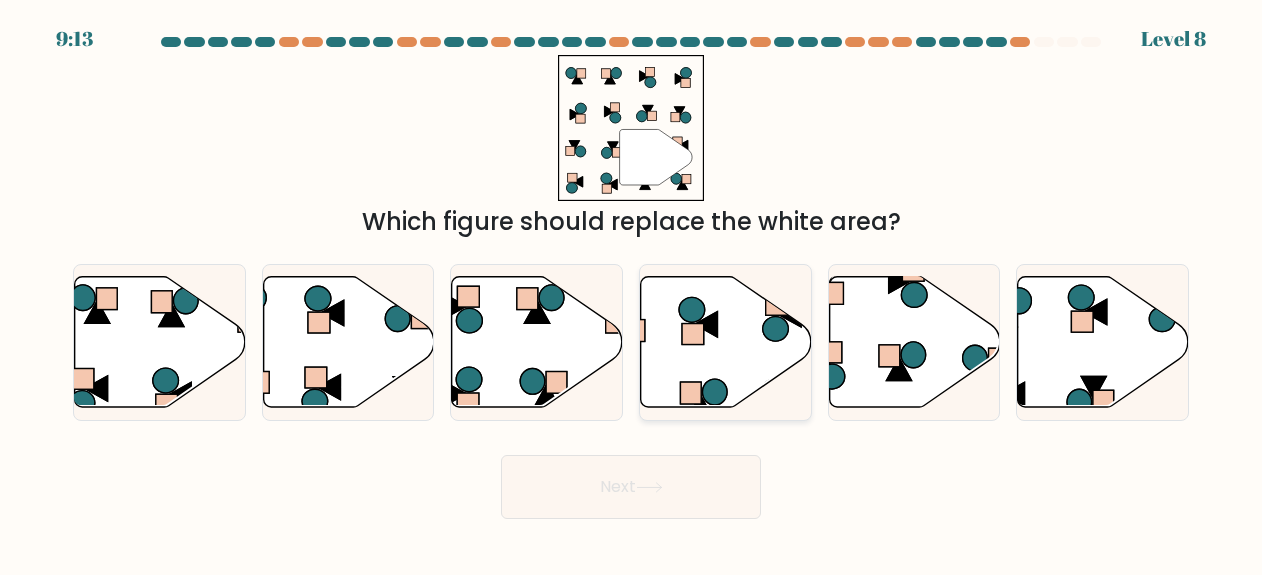 click at bounding box center [693, 333] 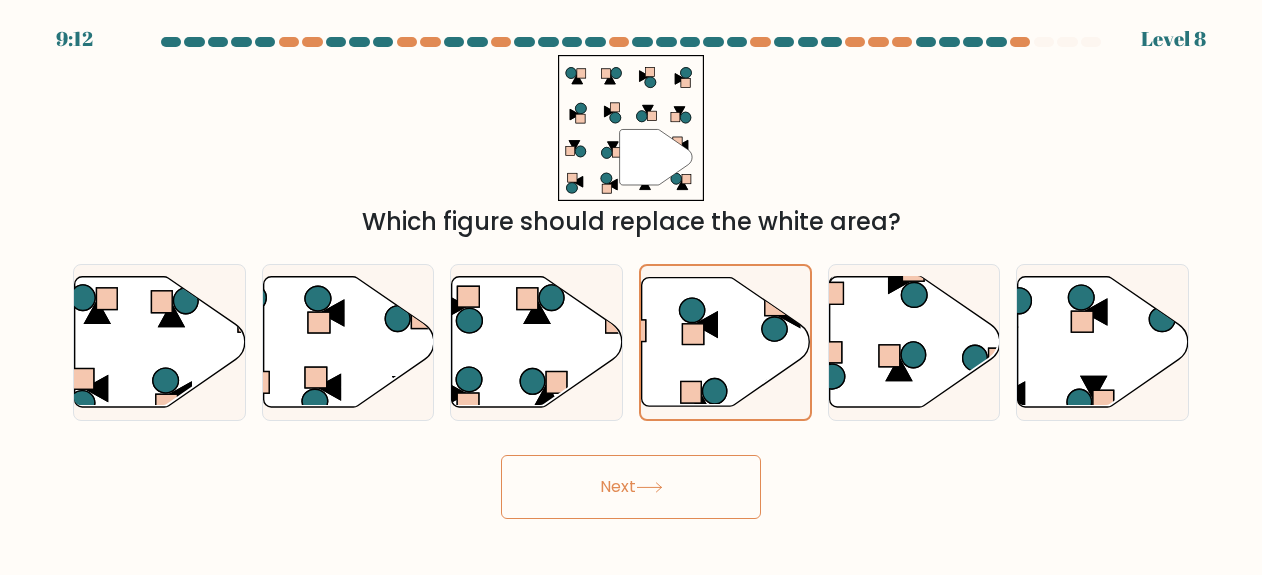 click on "Next" at bounding box center [631, 487] 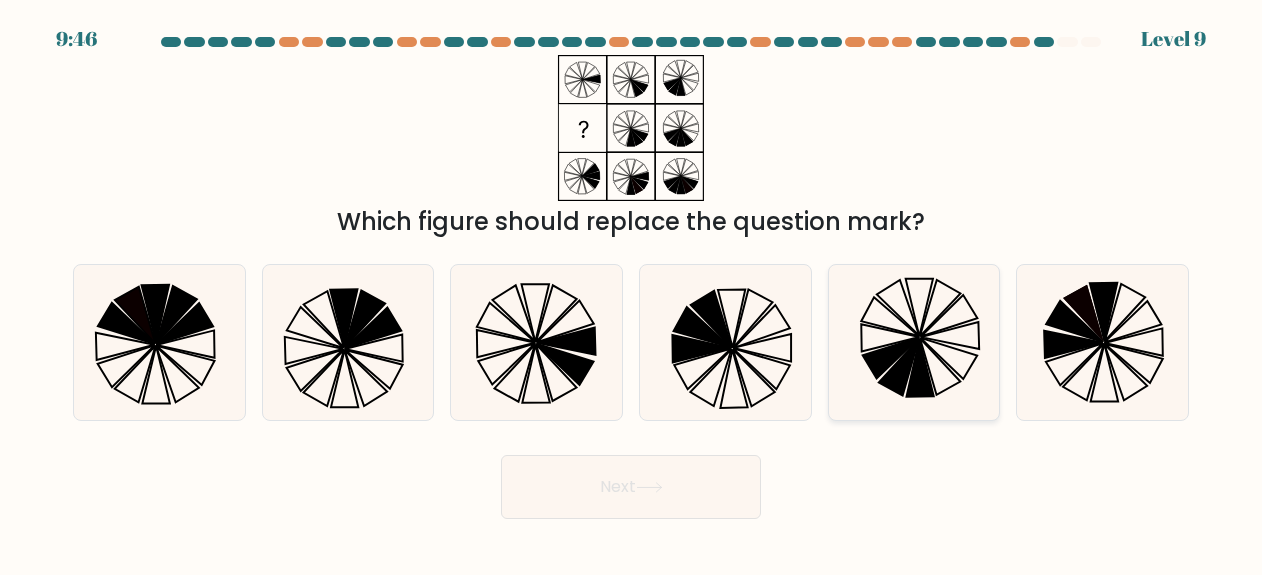 click at bounding box center (914, 342) 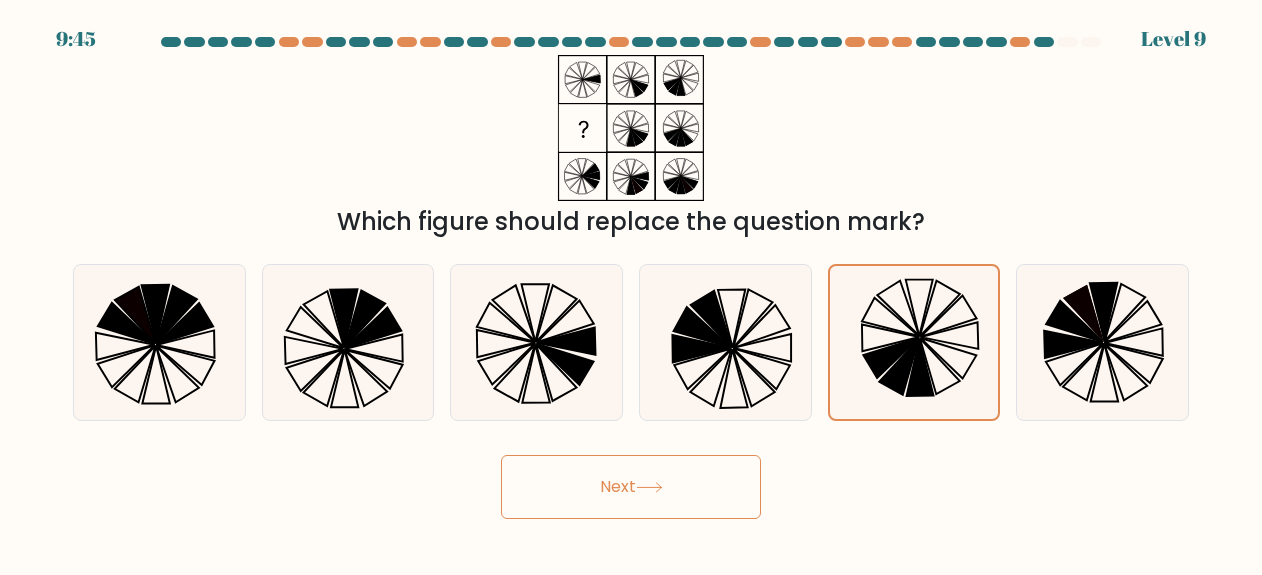 click on "Next" at bounding box center (631, 487) 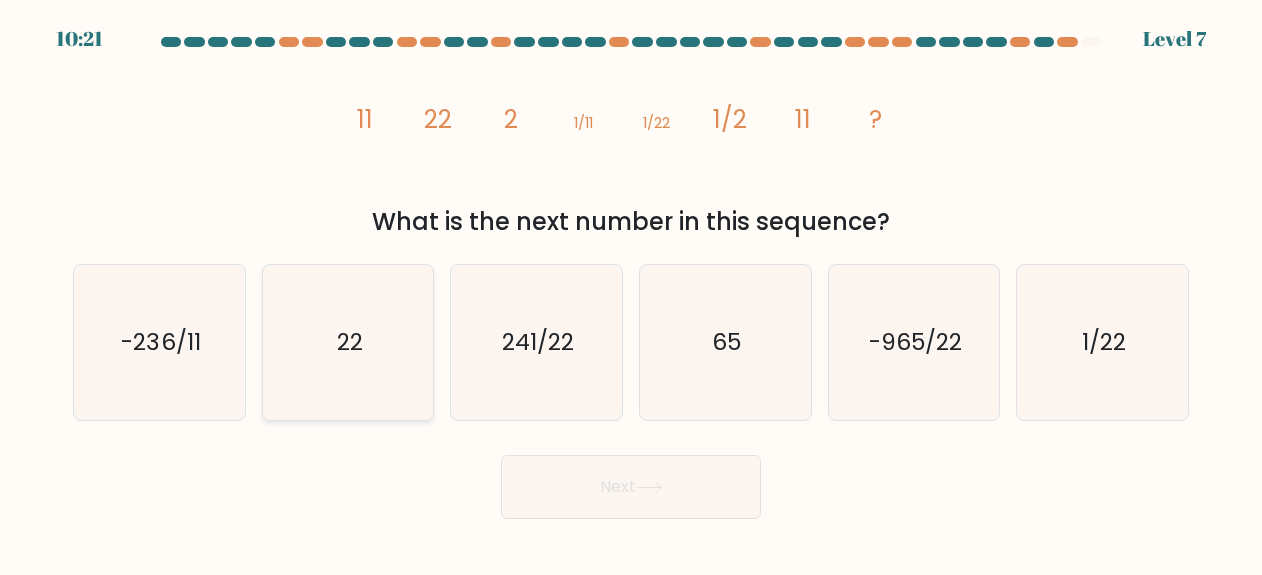 click on "22" at bounding box center [348, 342] 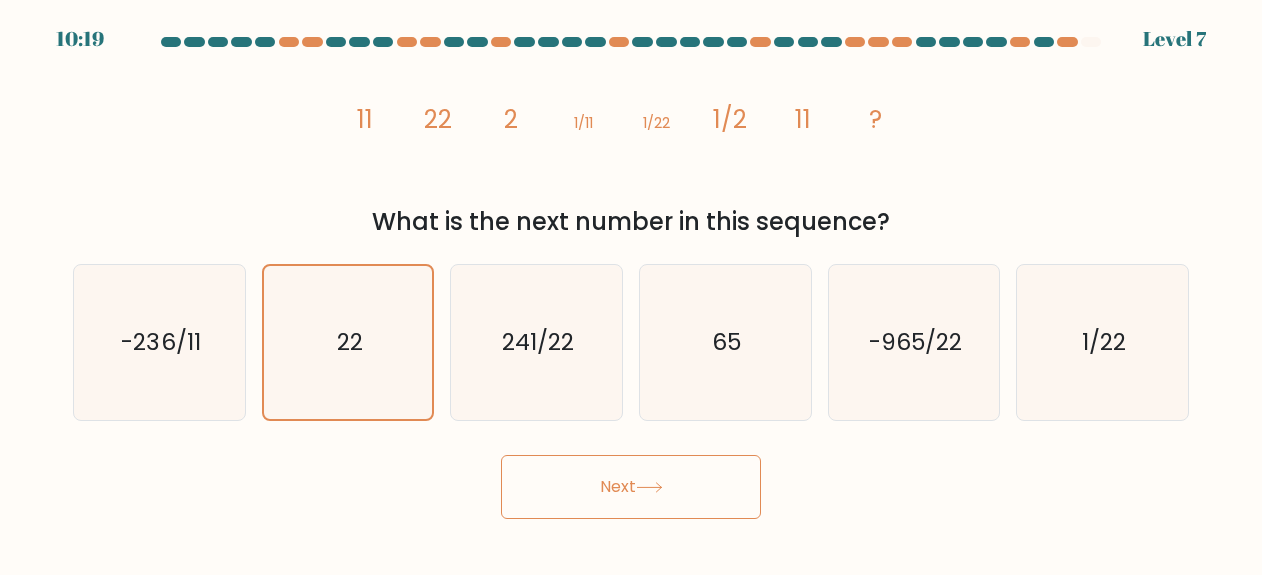 click on "Next" at bounding box center (631, 487) 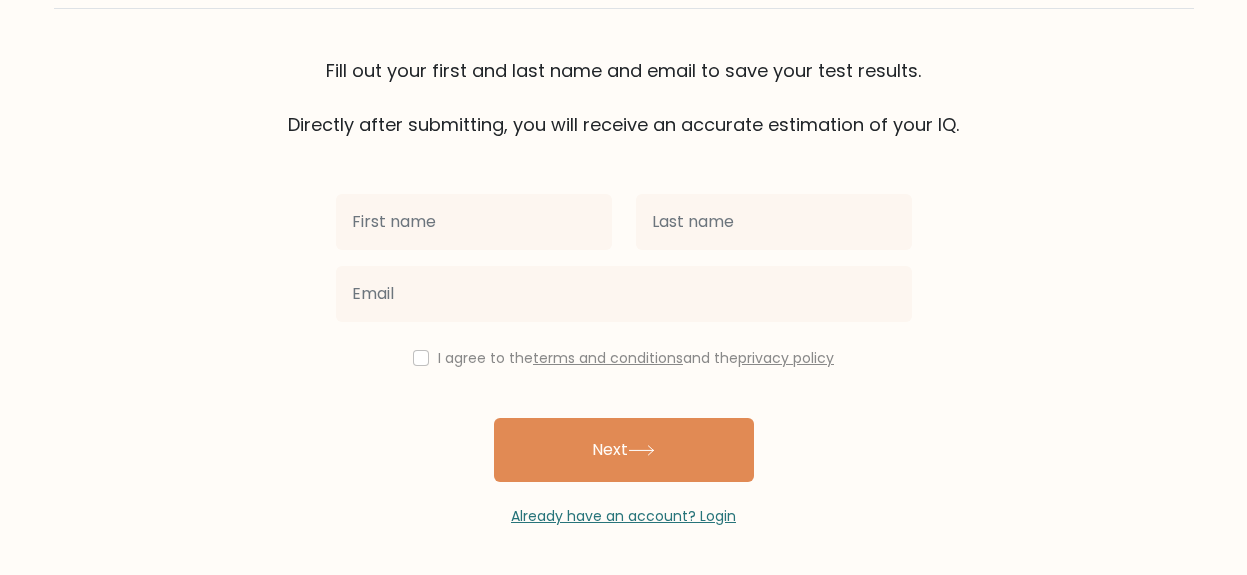 scroll, scrollTop: 0, scrollLeft: 0, axis: both 